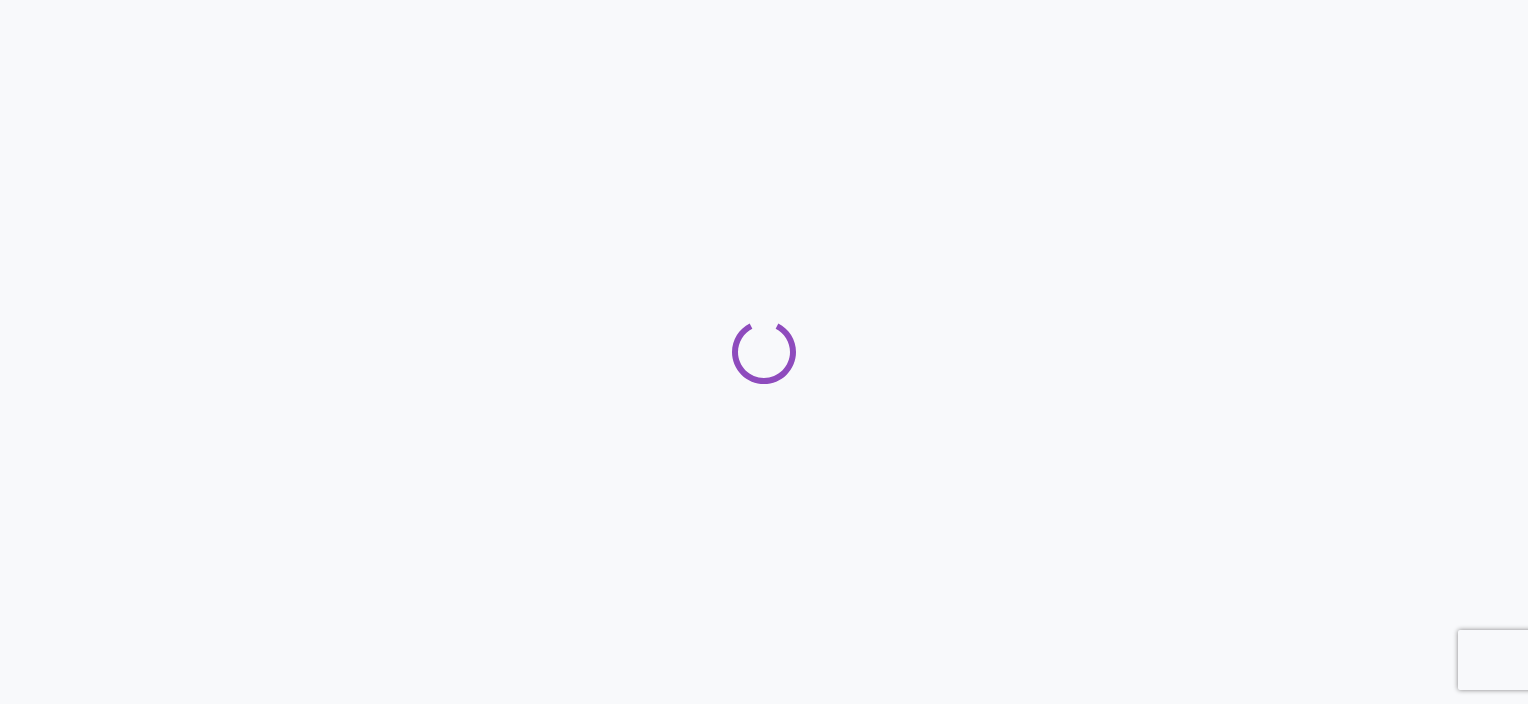 scroll, scrollTop: 0, scrollLeft: 0, axis: both 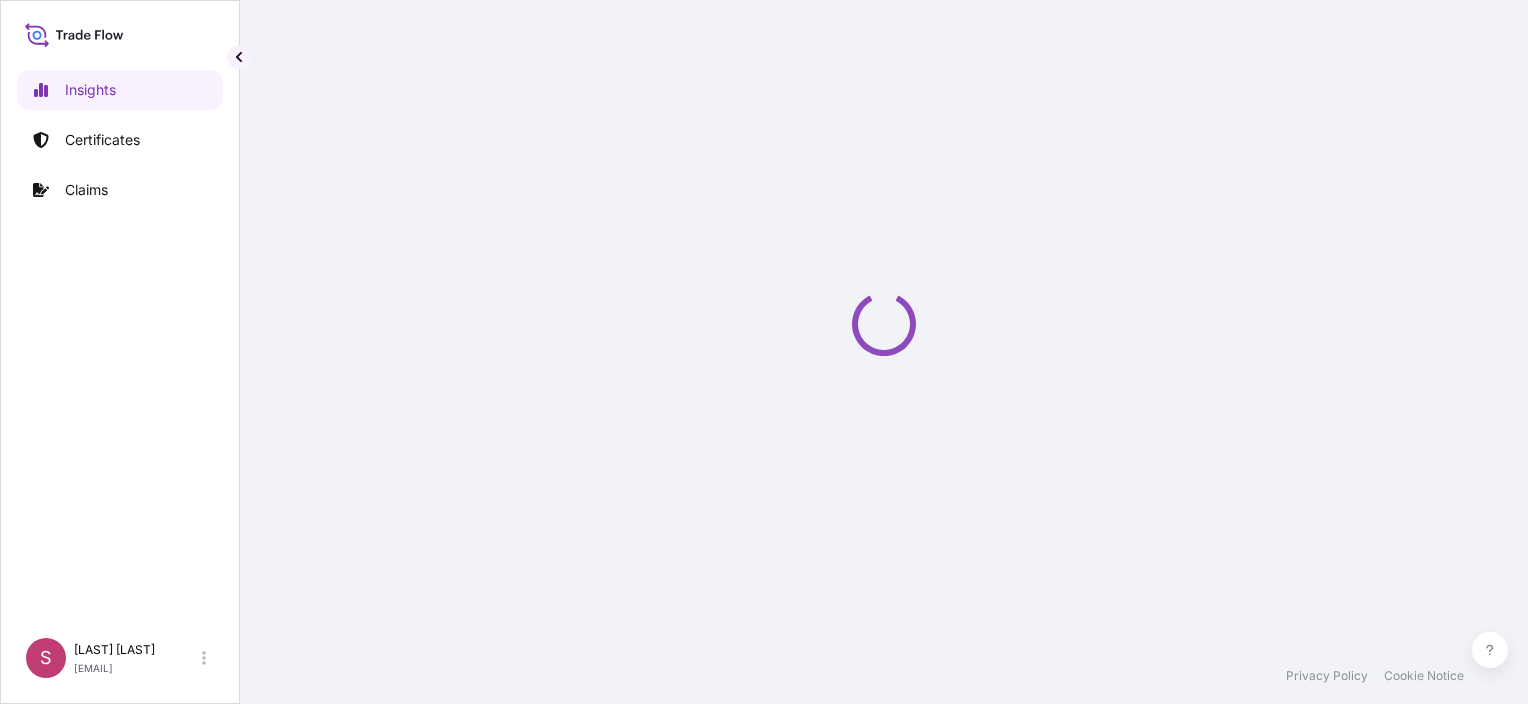 select on "2025" 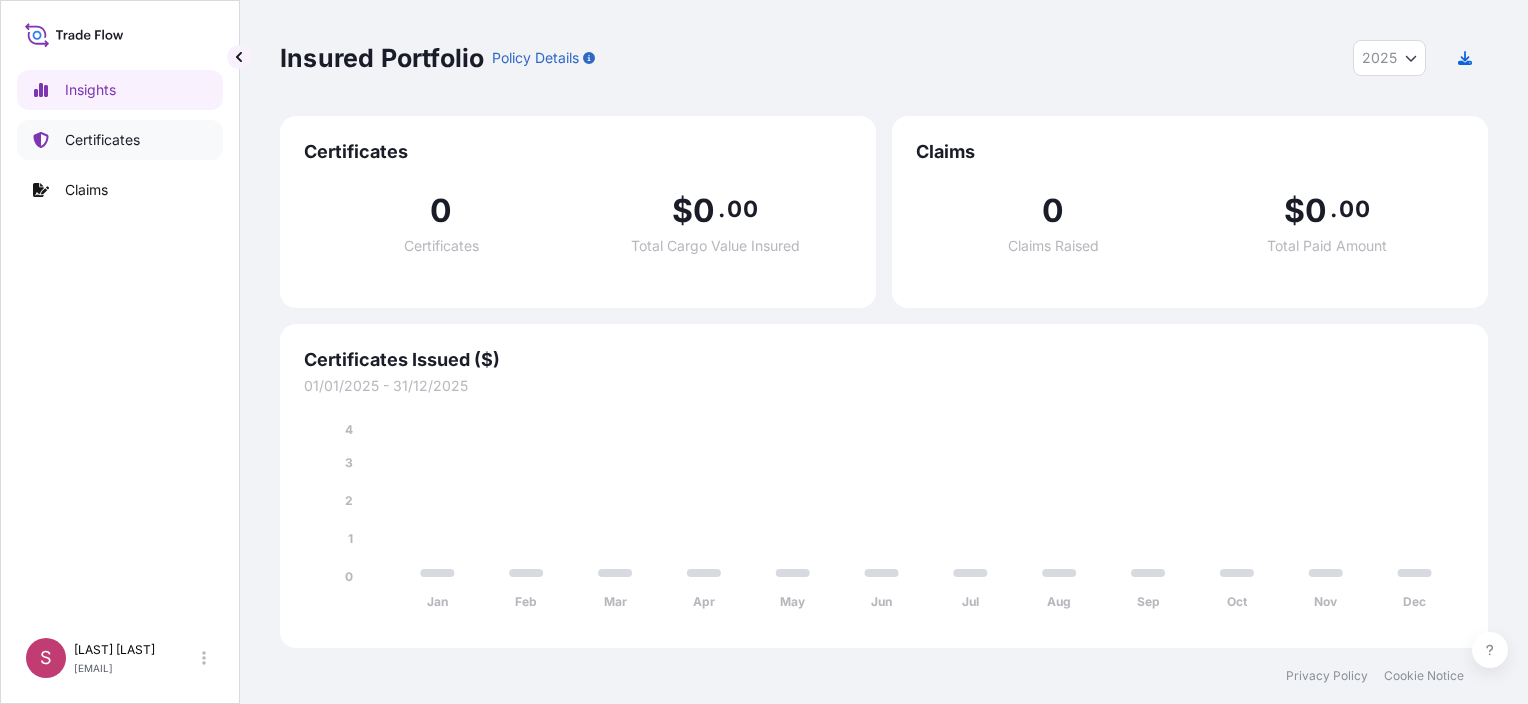 click on "Certificates" at bounding box center (120, 140) 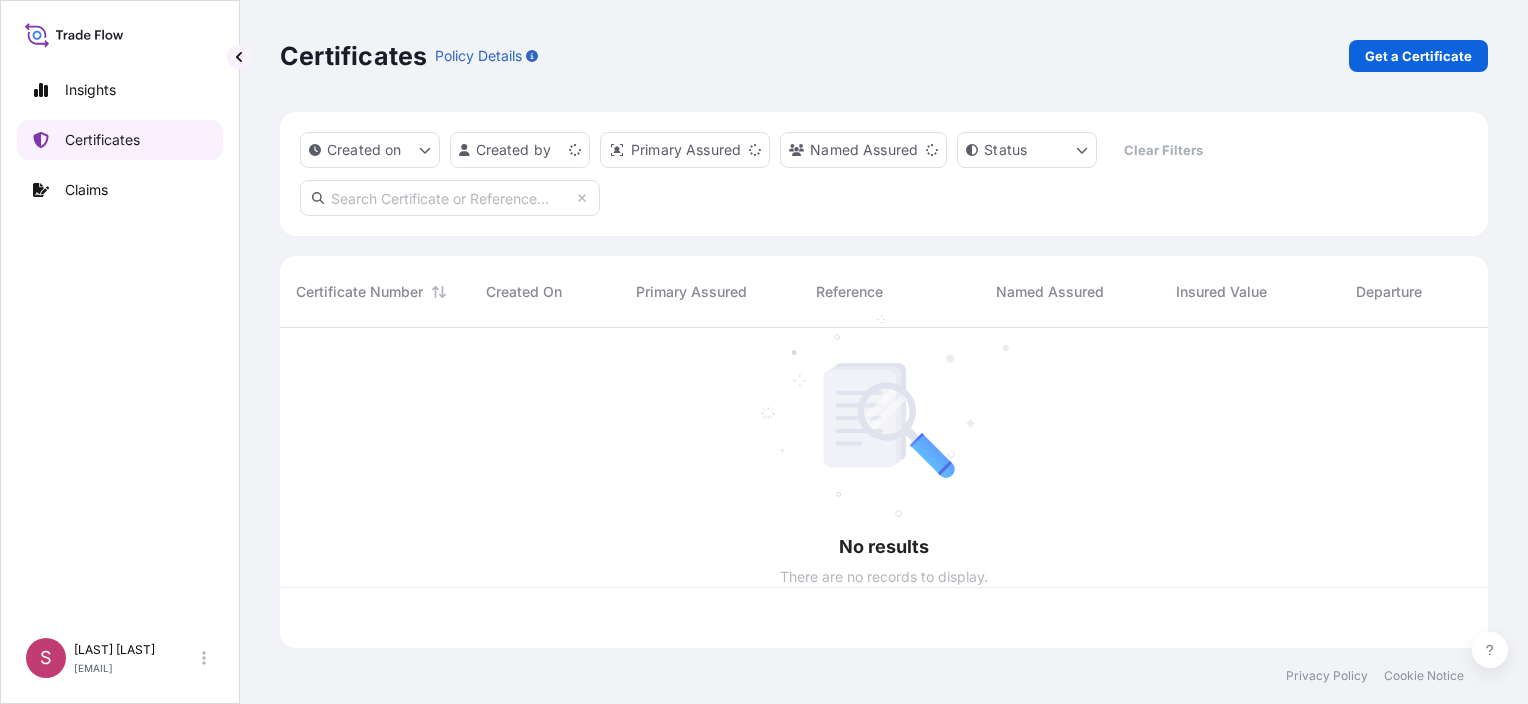 scroll, scrollTop: 16, scrollLeft: 16, axis: both 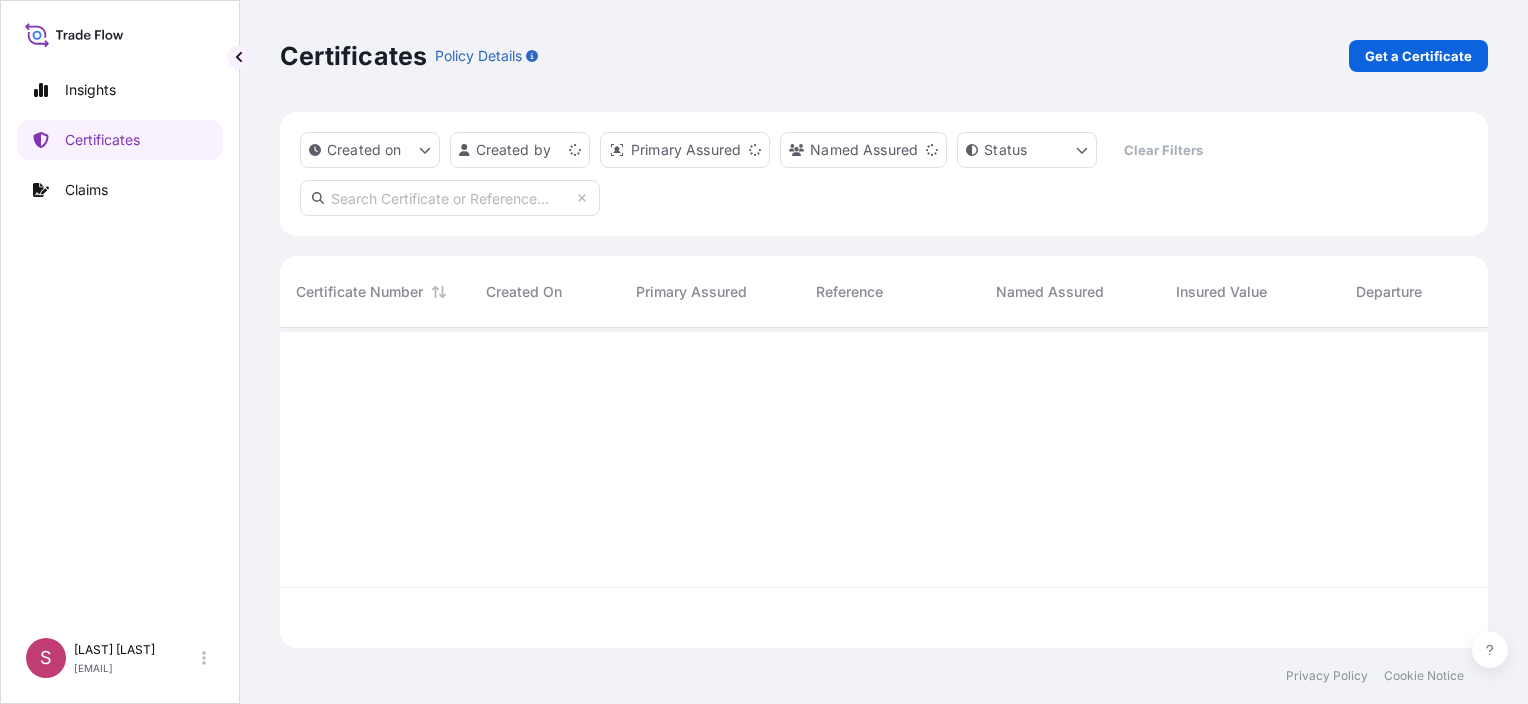click on "Get a Certificate" at bounding box center [1418, 56] 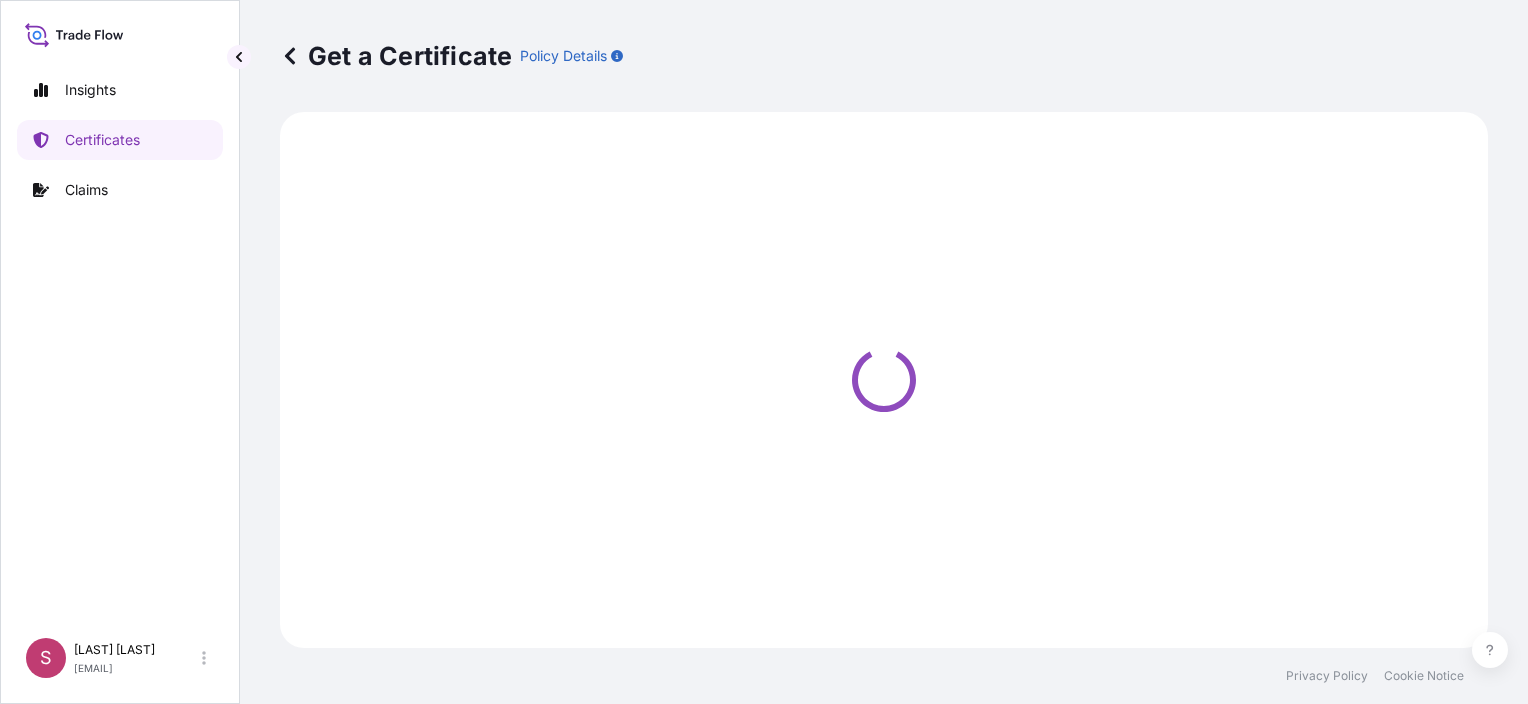 select on "Sea" 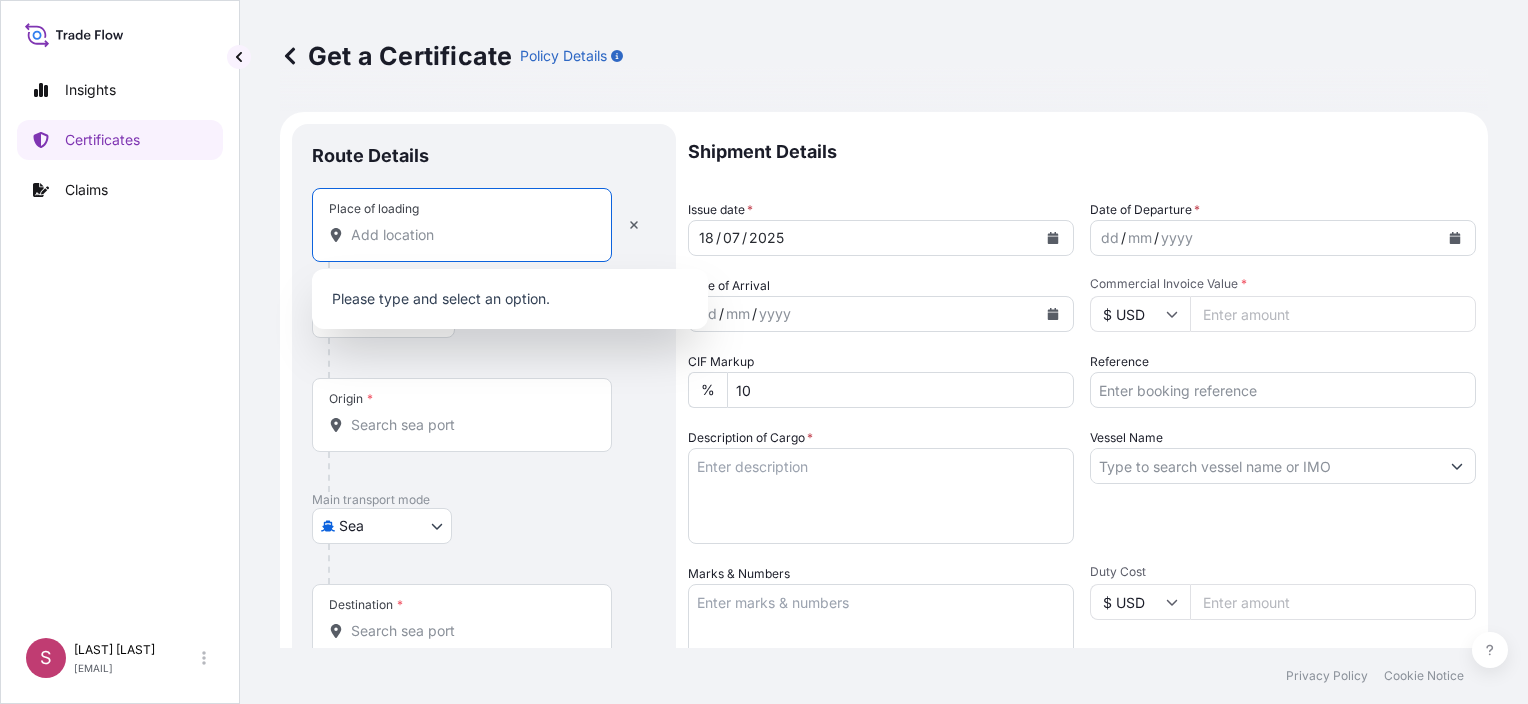 click on "Place of loading" at bounding box center [469, 235] 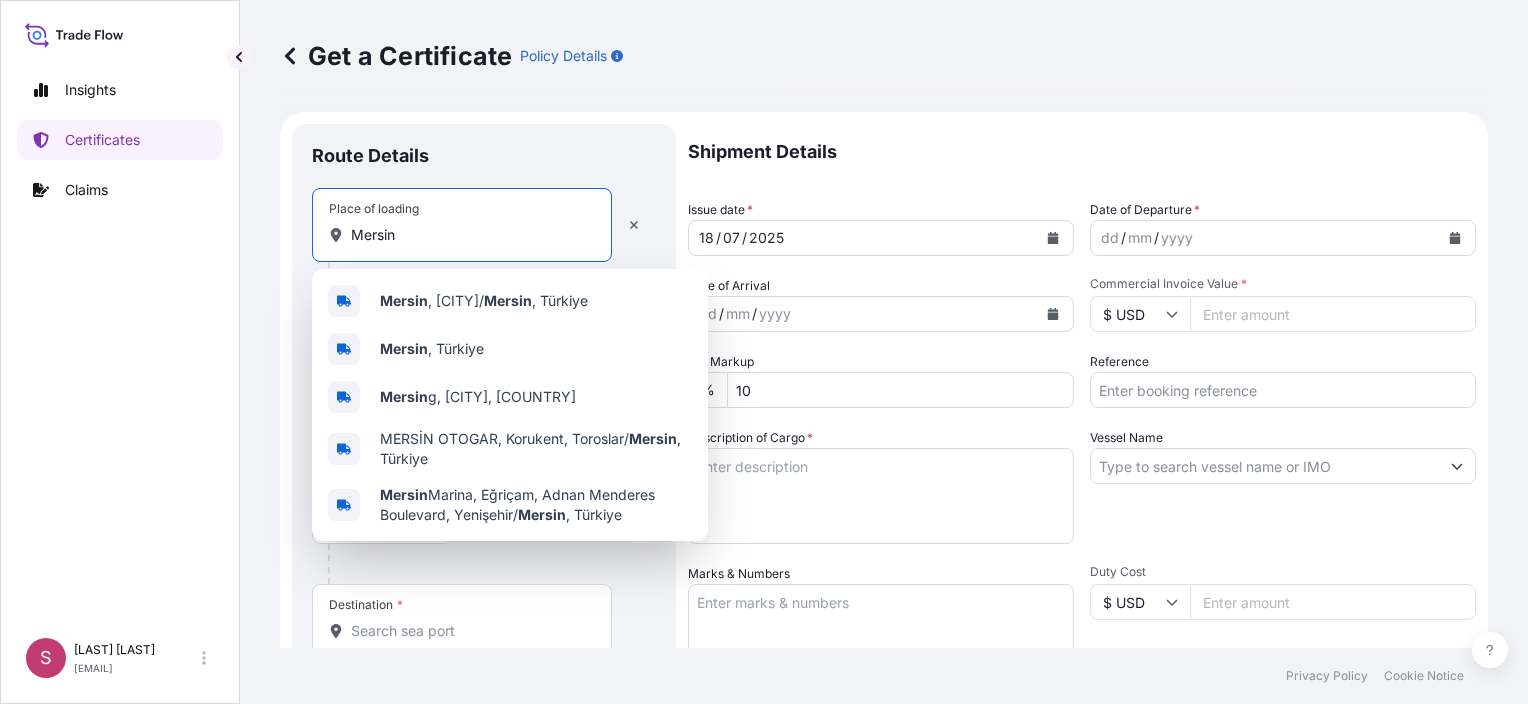 drag, startPoint x: 436, startPoint y: 239, endPoint x: 289, endPoint y: 232, distance: 147.16656 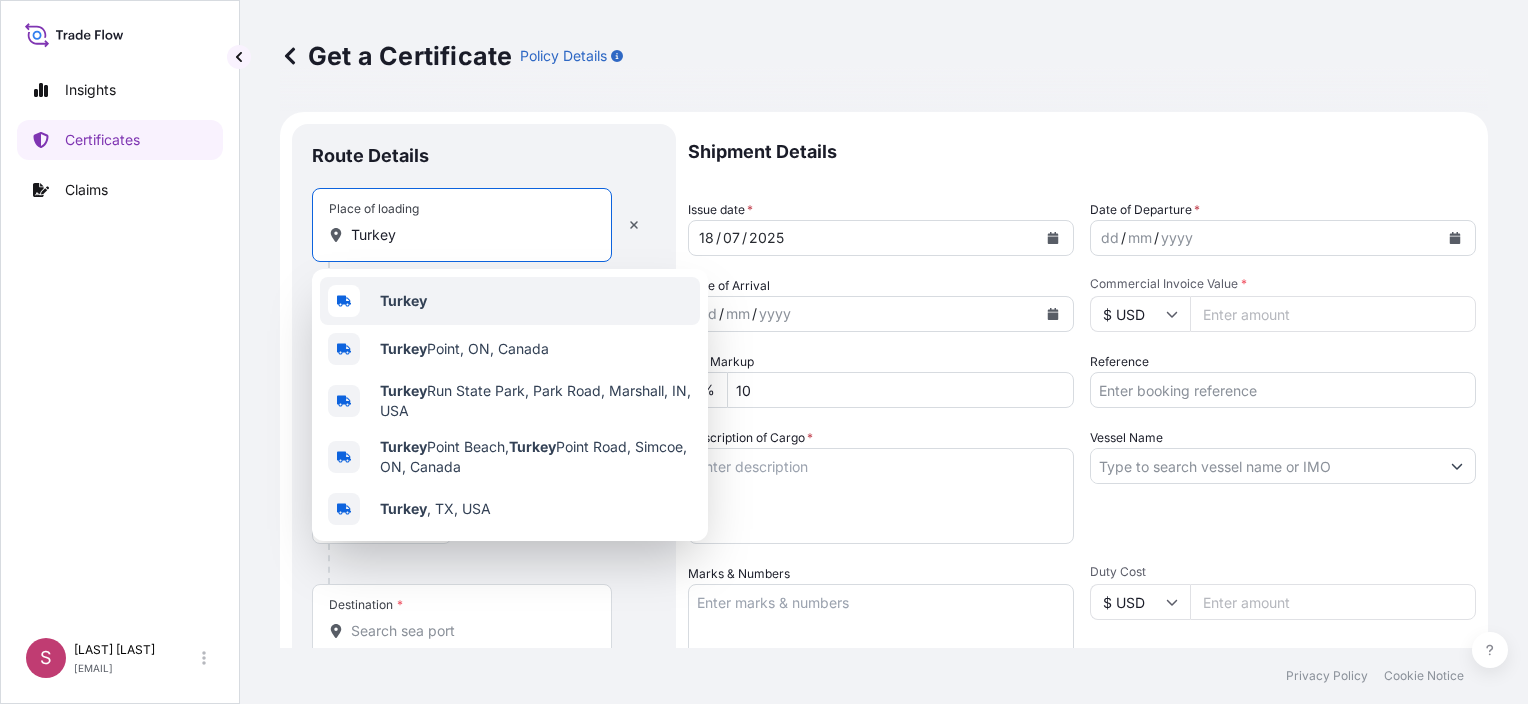 click on "Turkey" at bounding box center [510, 301] 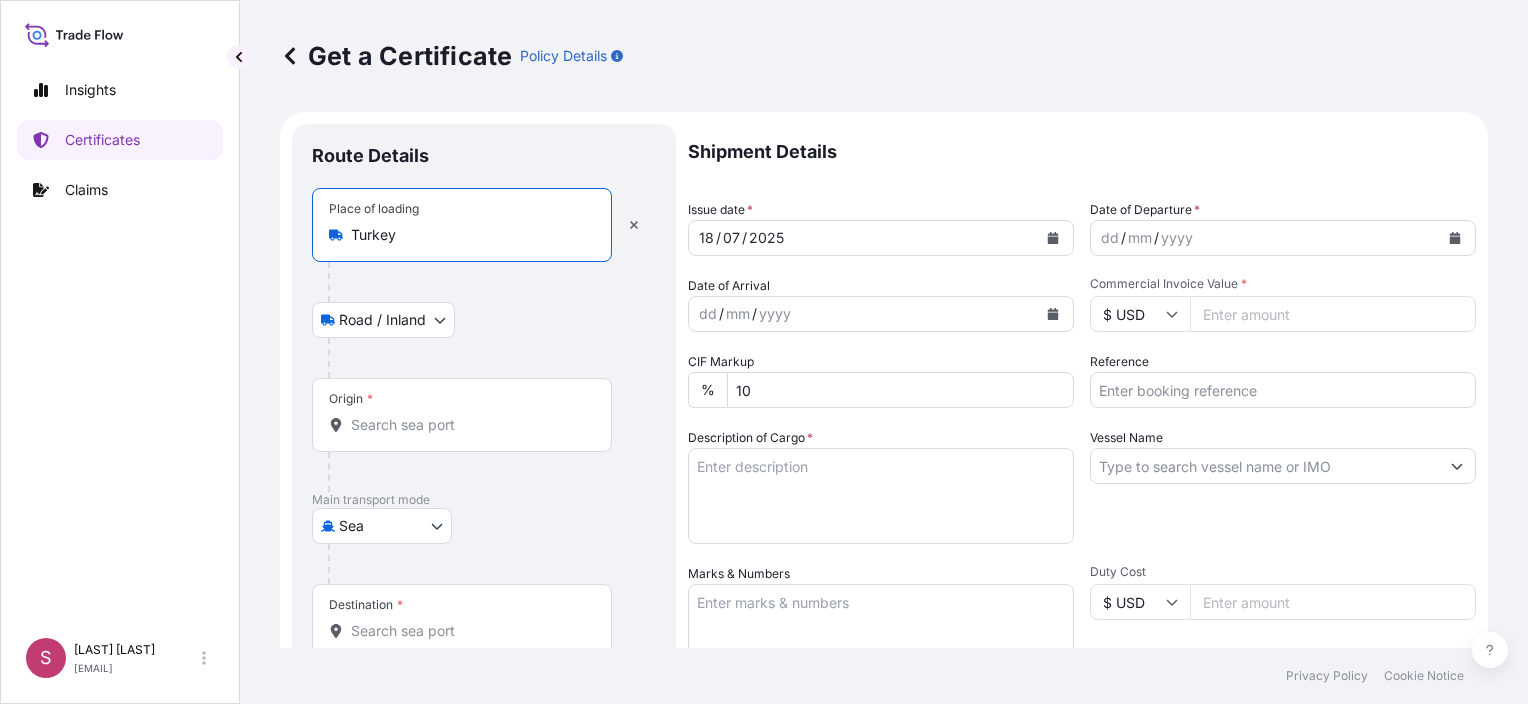 type on "Turkey" 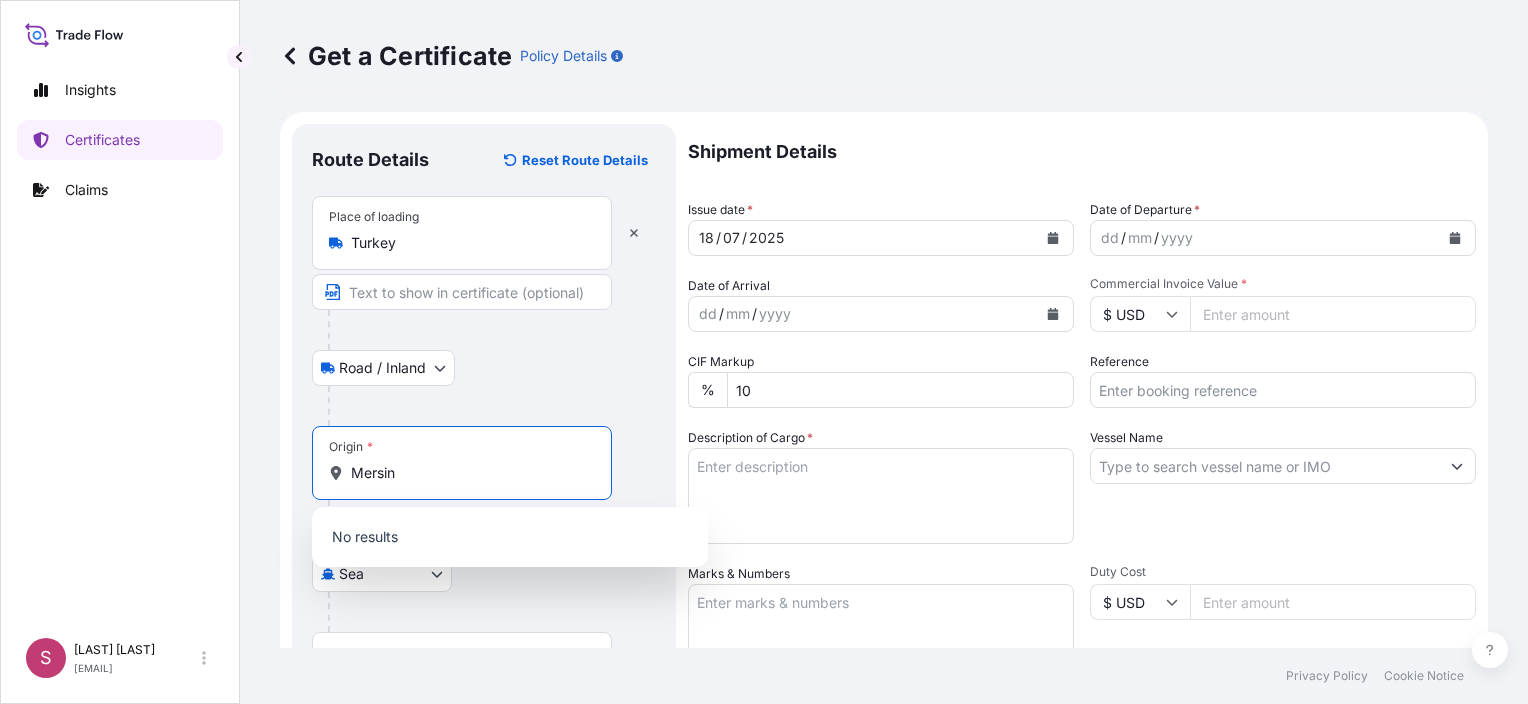type on "Mersin" 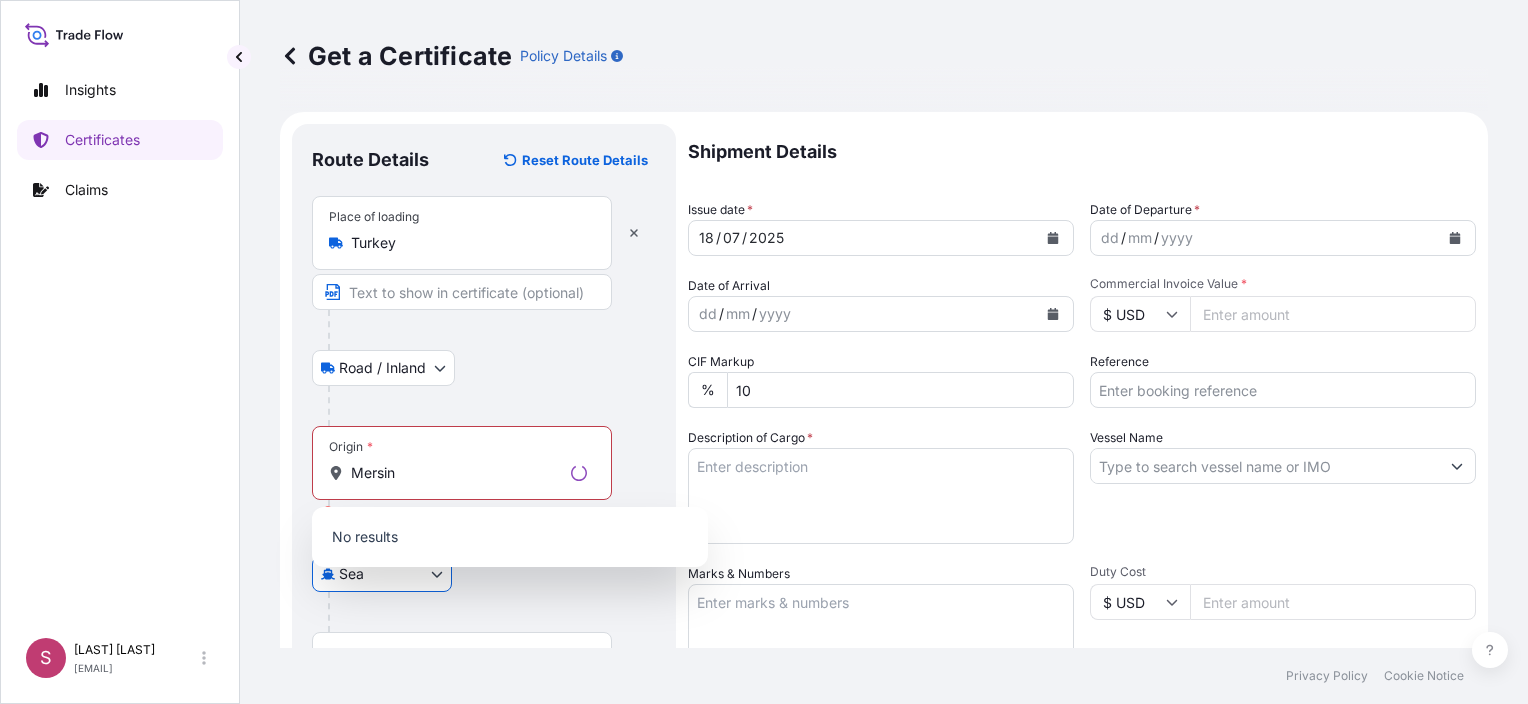 type 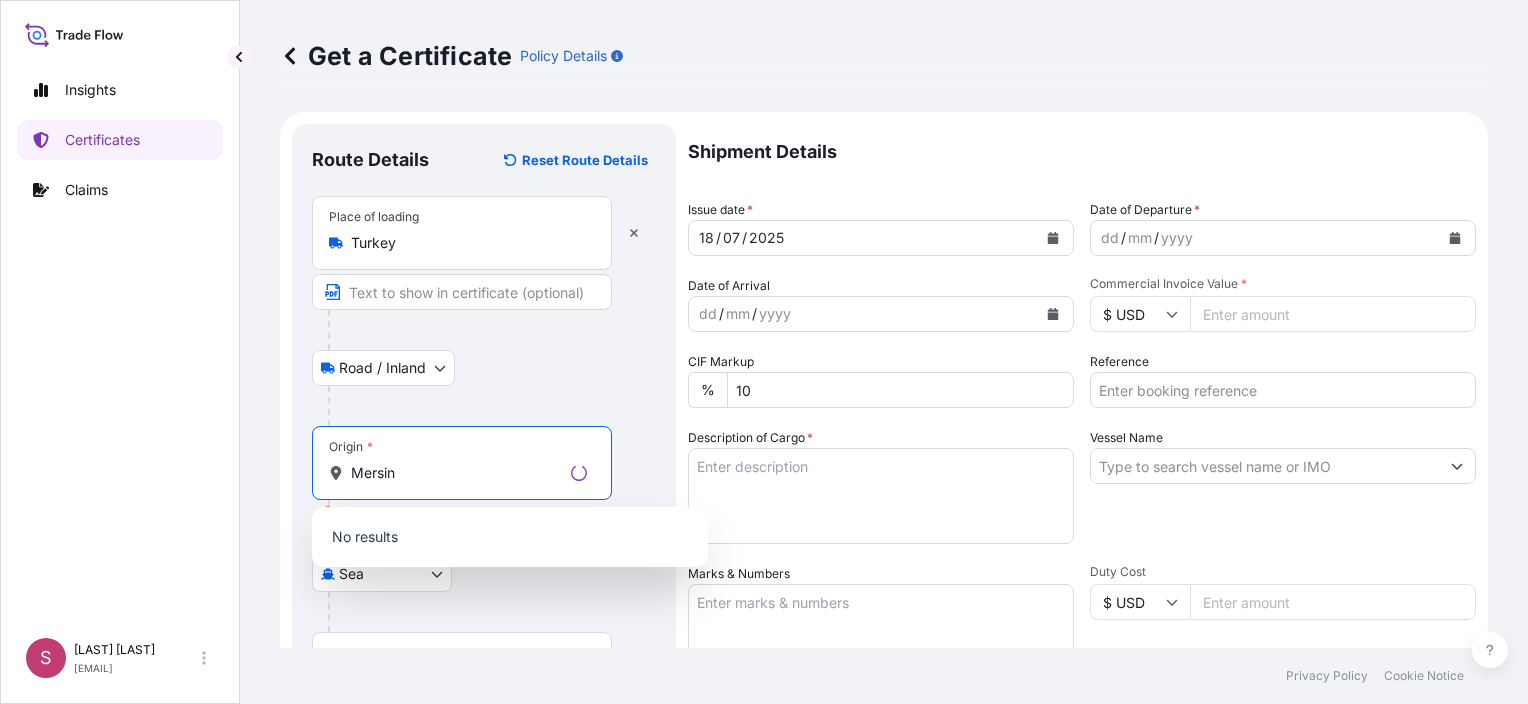 click on "Mersin" at bounding box center [457, 473] 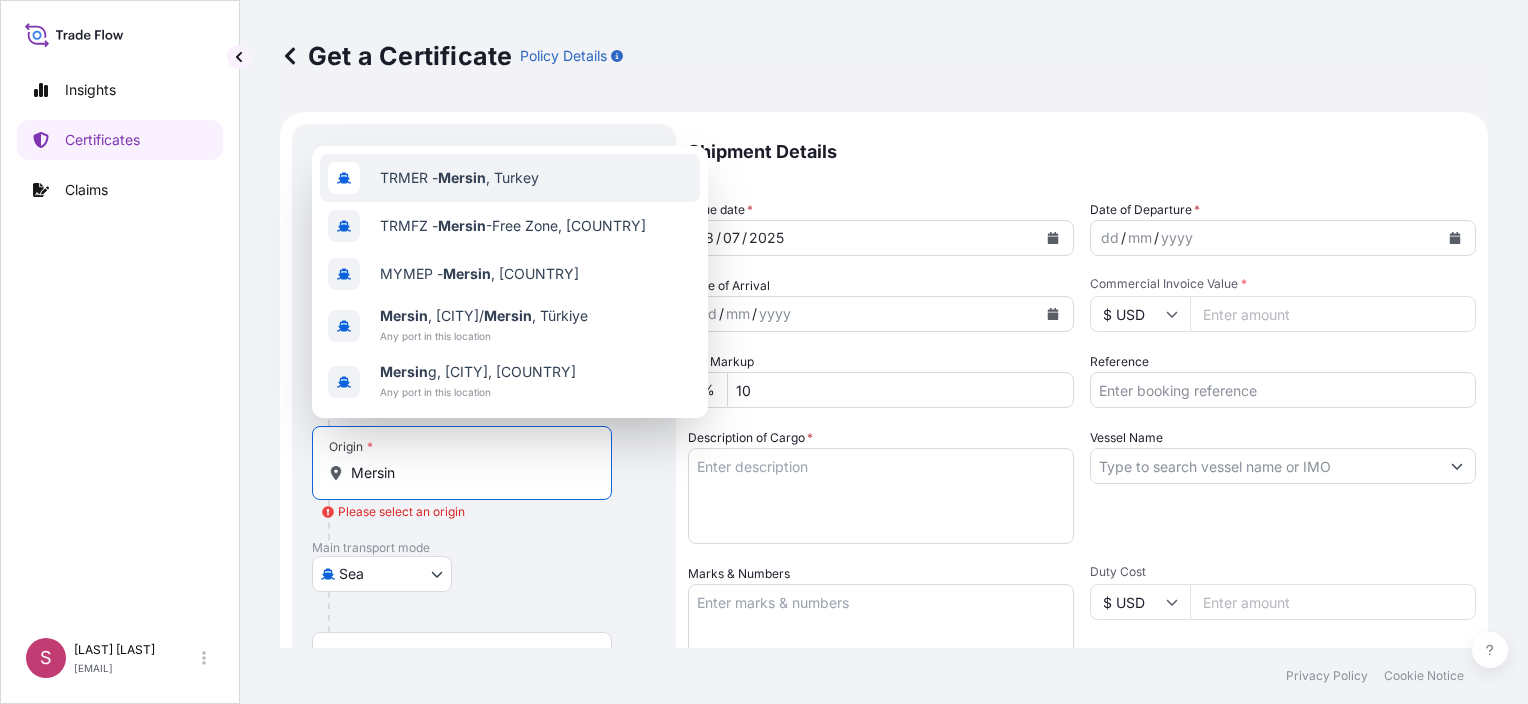 click on "TRMER - Mersin , [COUNTRY] TRMFZ - Mersin -Free Zone, [COUNTRY] MYMEP - Mersin ng, [COUNTRY] Mersin , [CITY]/ Mersin , [COUNTRY] Any port in this location Mersin g, [CITY], [COUNTRY] Any port in this location" at bounding box center [510, 282] 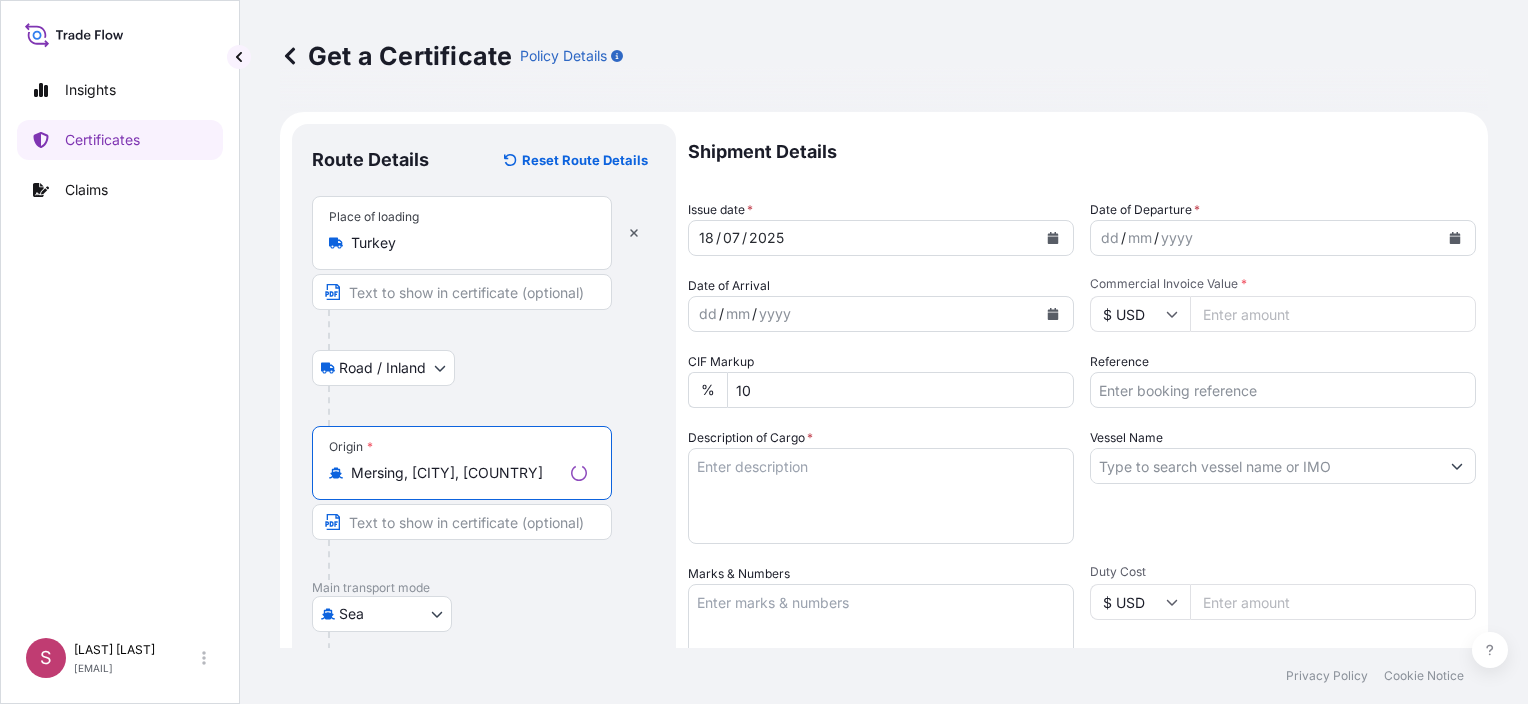 click on "Mersing, [CITY], [COUNTRY]" at bounding box center (457, 473) 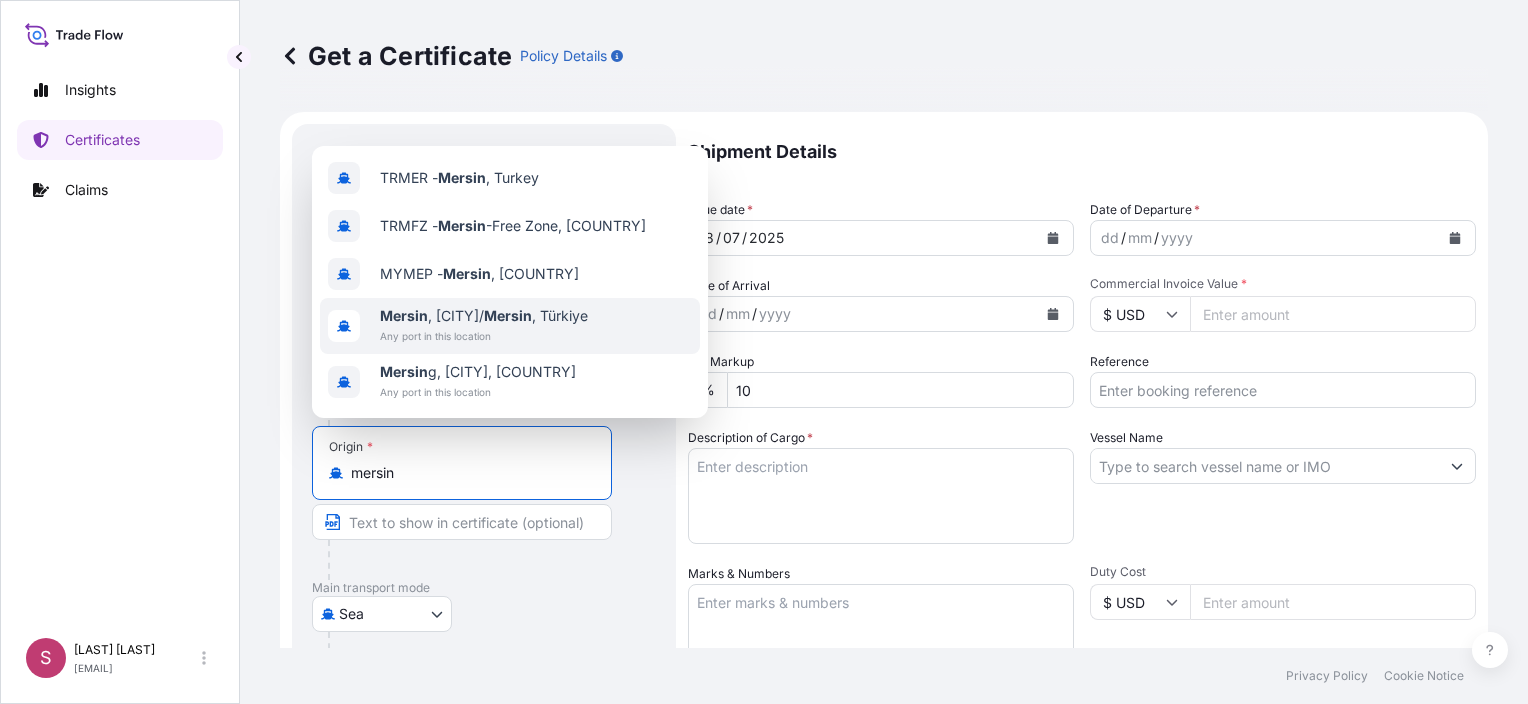 click on "Mersin , [CITY]/ Mersin , [COUNTRY]" at bounding box center (484, 316) 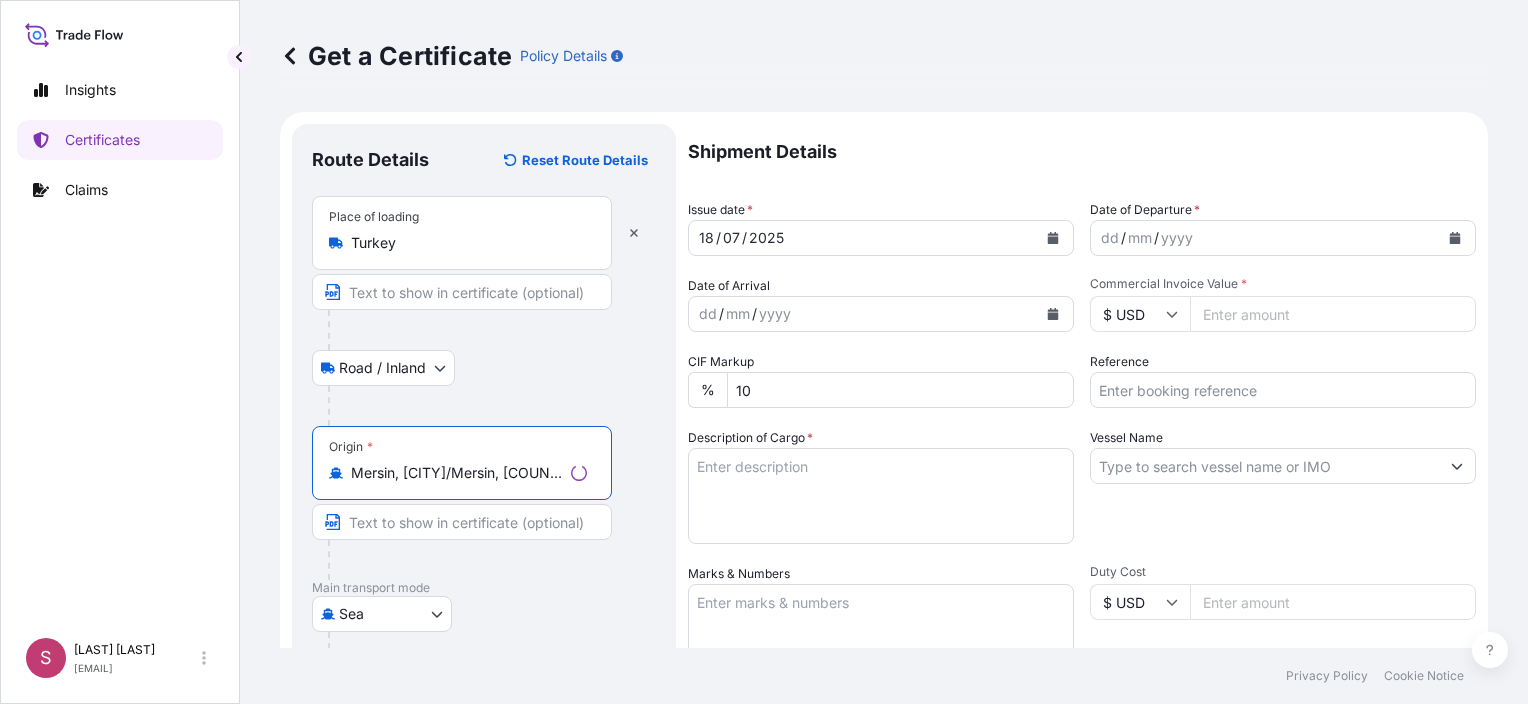 scroll, scrollTop: 300, scrollLeft: 0, axis: vertical 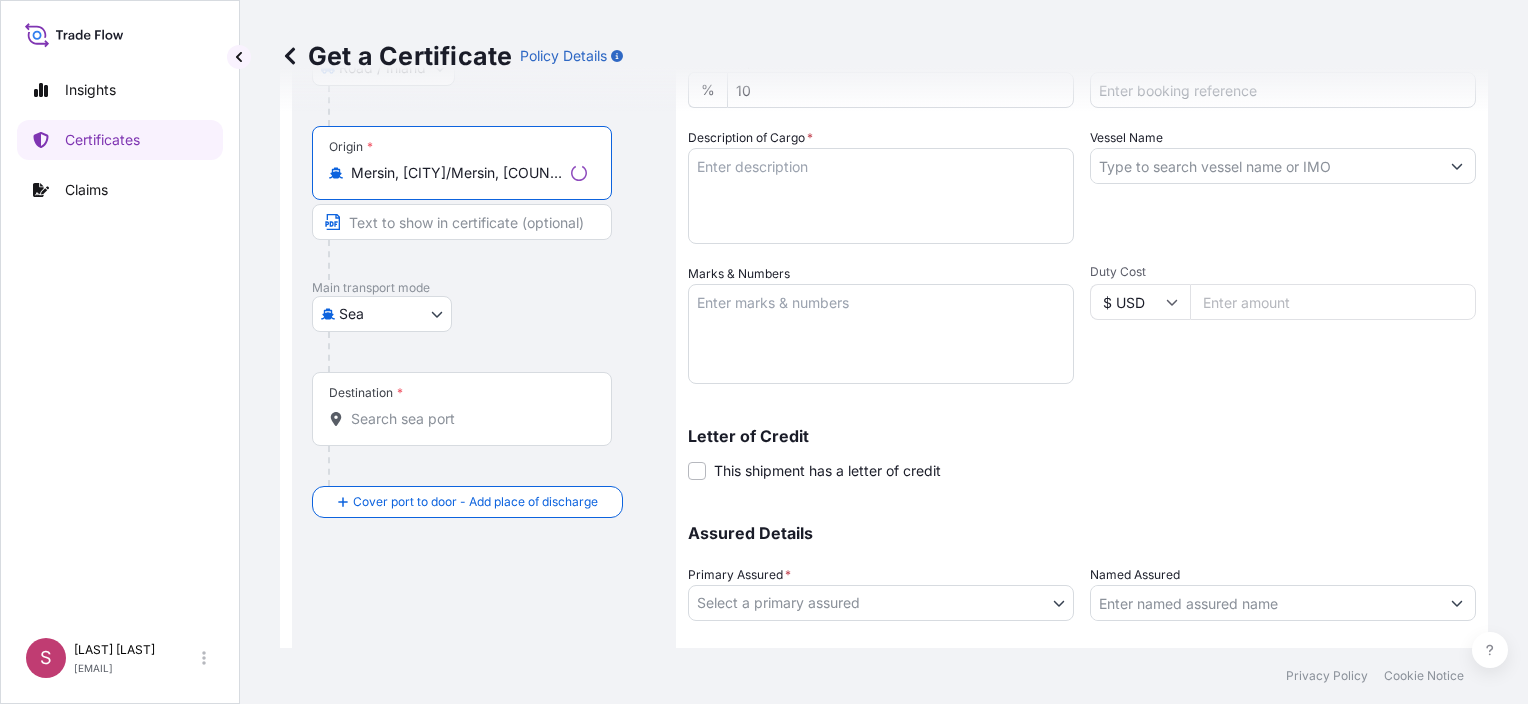 type on "Mersin, [CITY]/Mersin, [COUNTRY]" 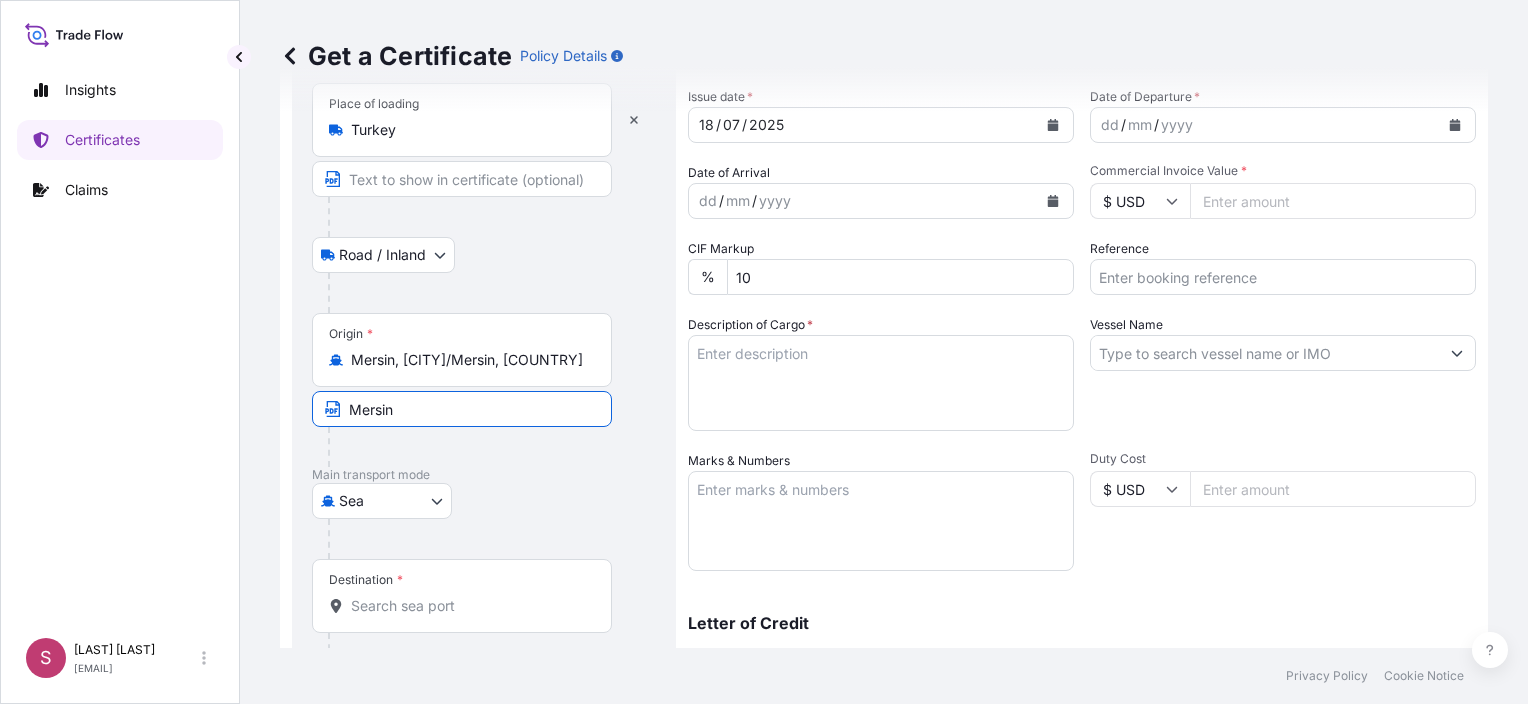 scroll, scrollTop: 0, scrollLeft: 0, axis: both 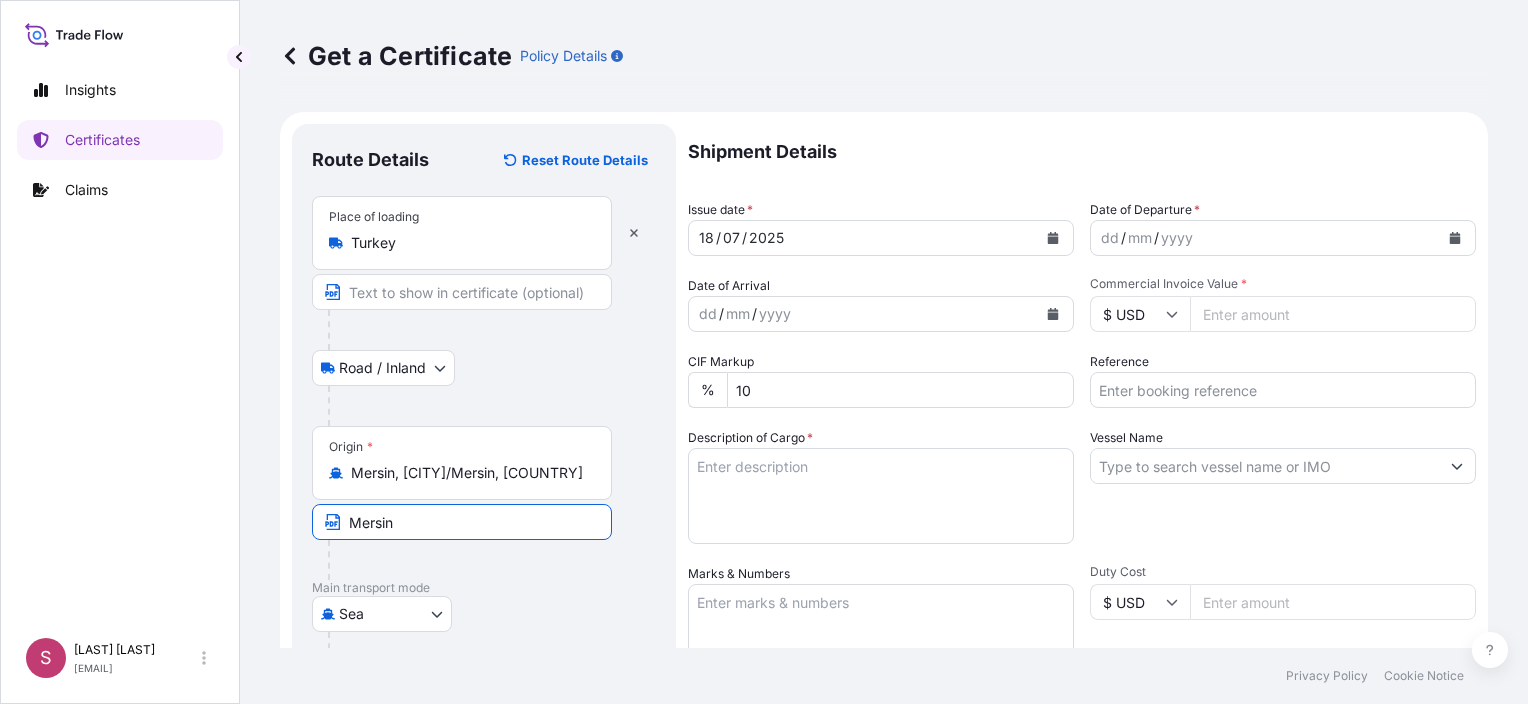 type on "Mersin" 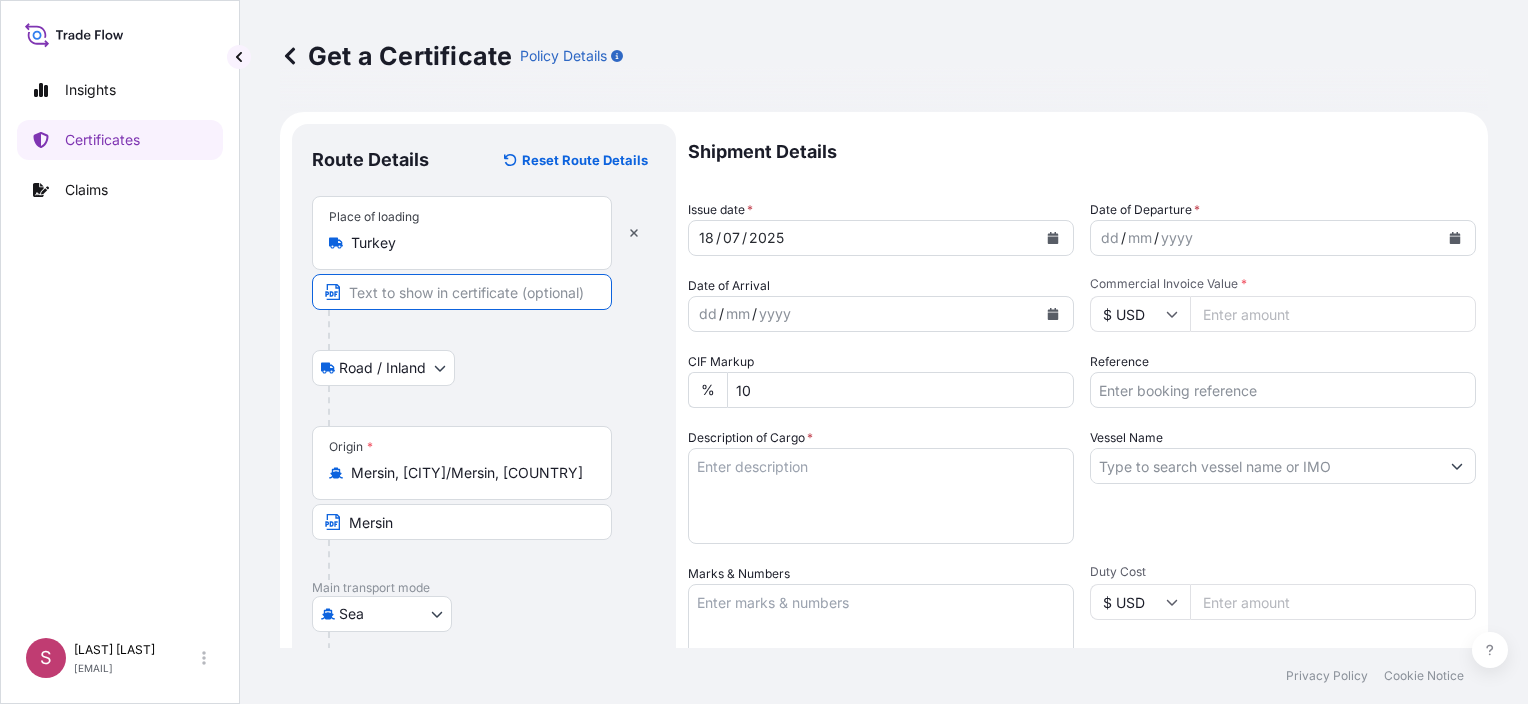 type on "t" 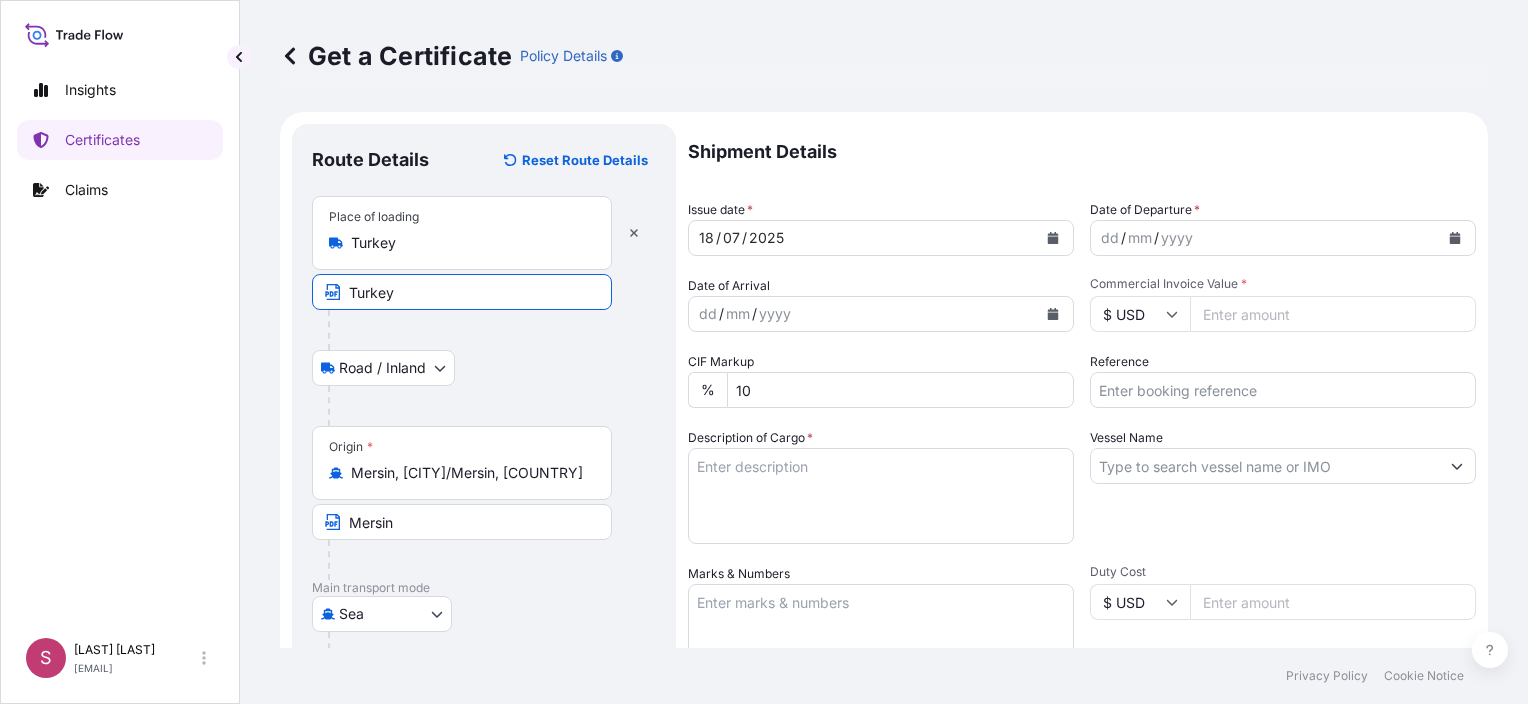 type on "Turkey" 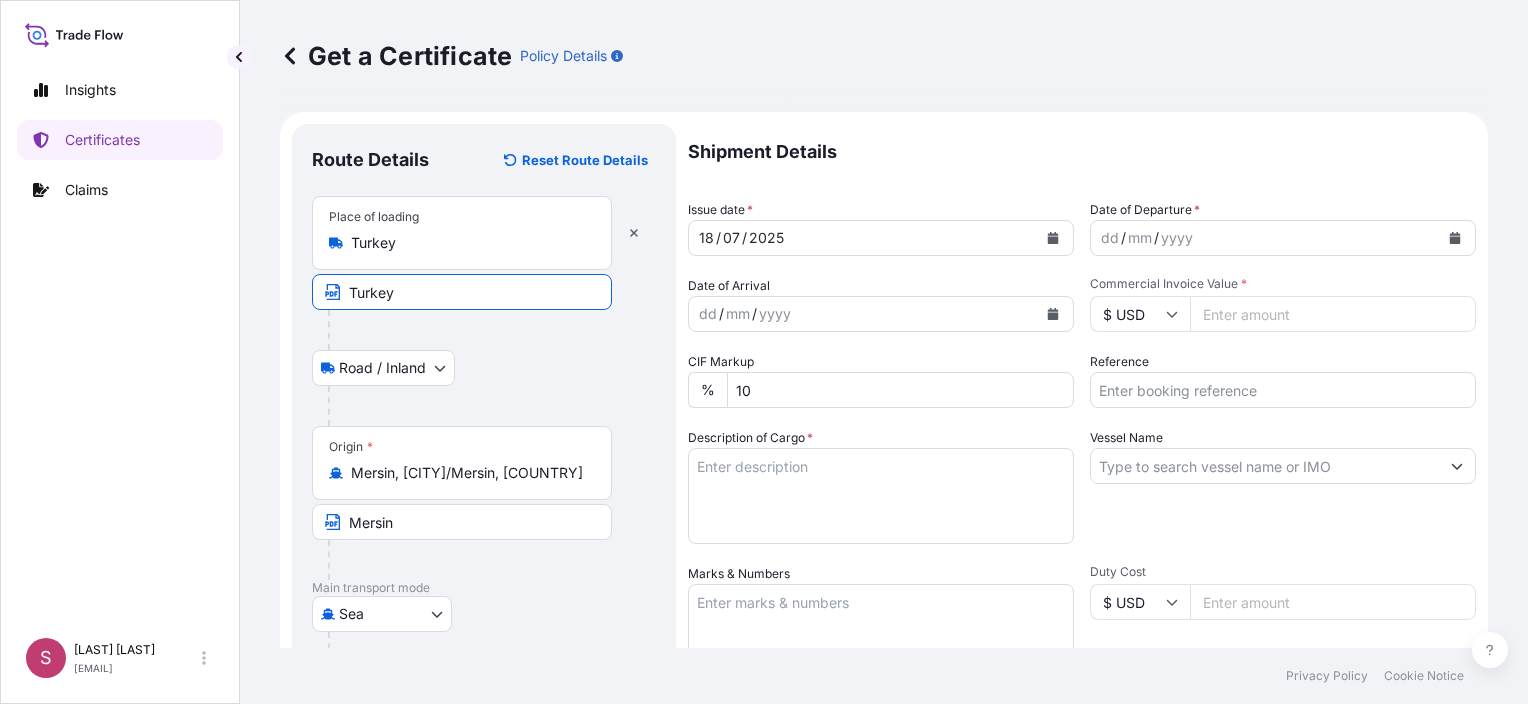 type 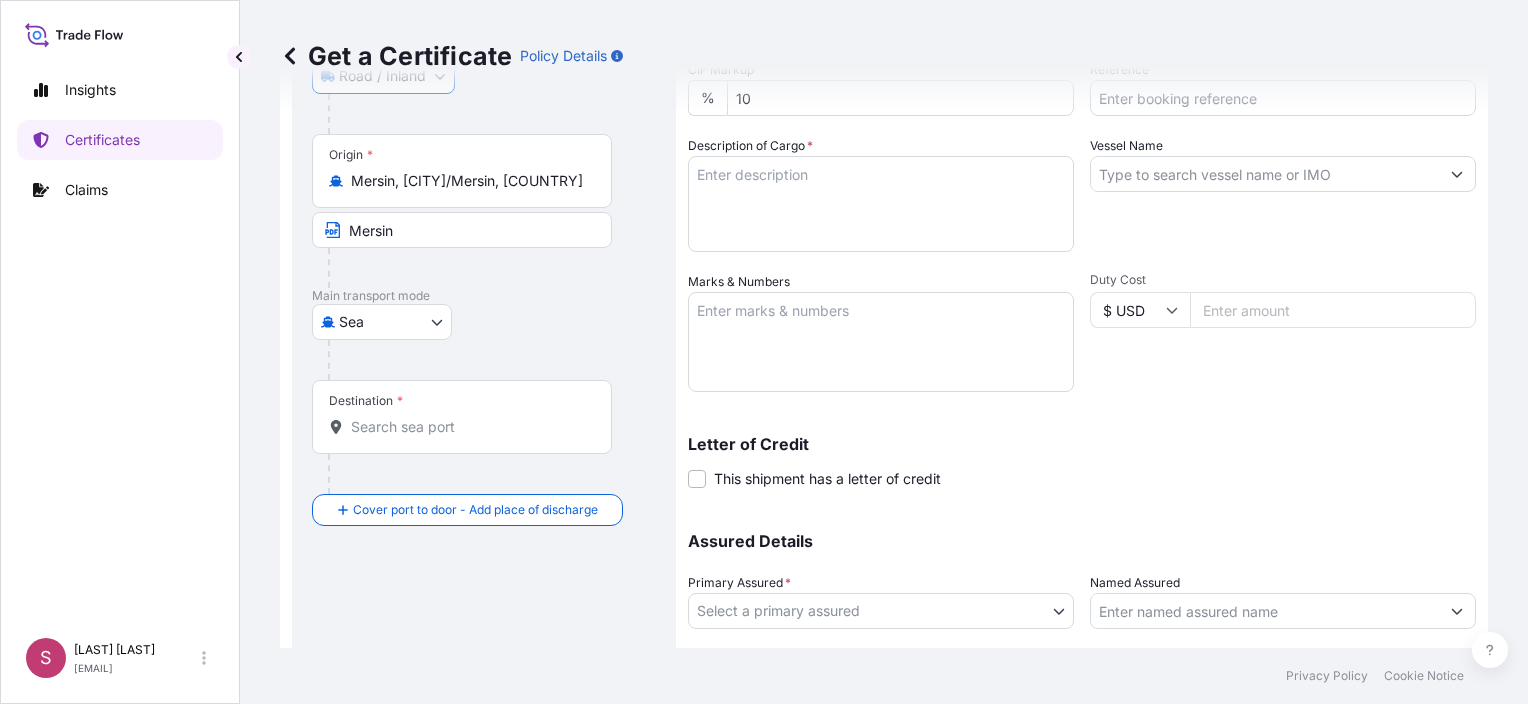 scroll, scrollTop: 300, scrollLeft: 0, axis: vertical 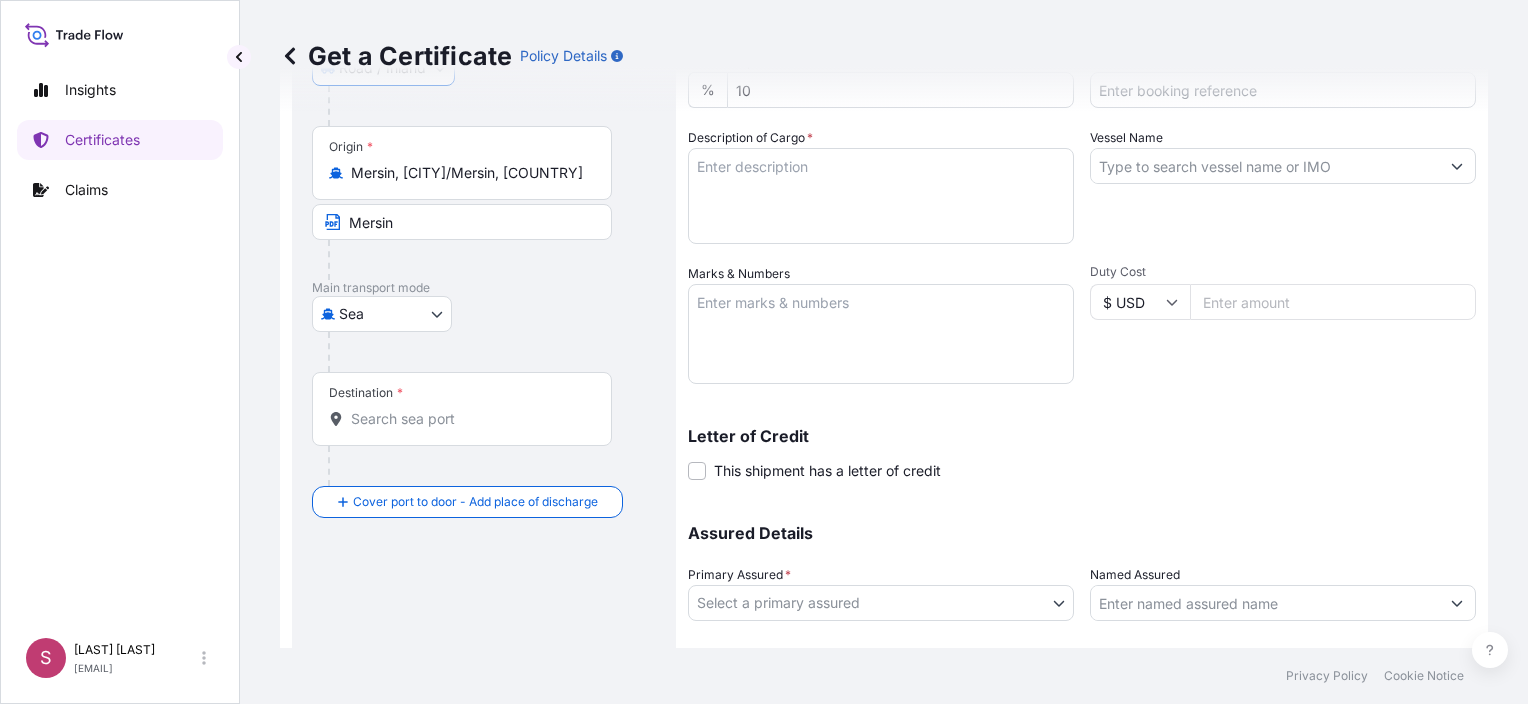 click on "Destination *" at bounding box center [462, 409] 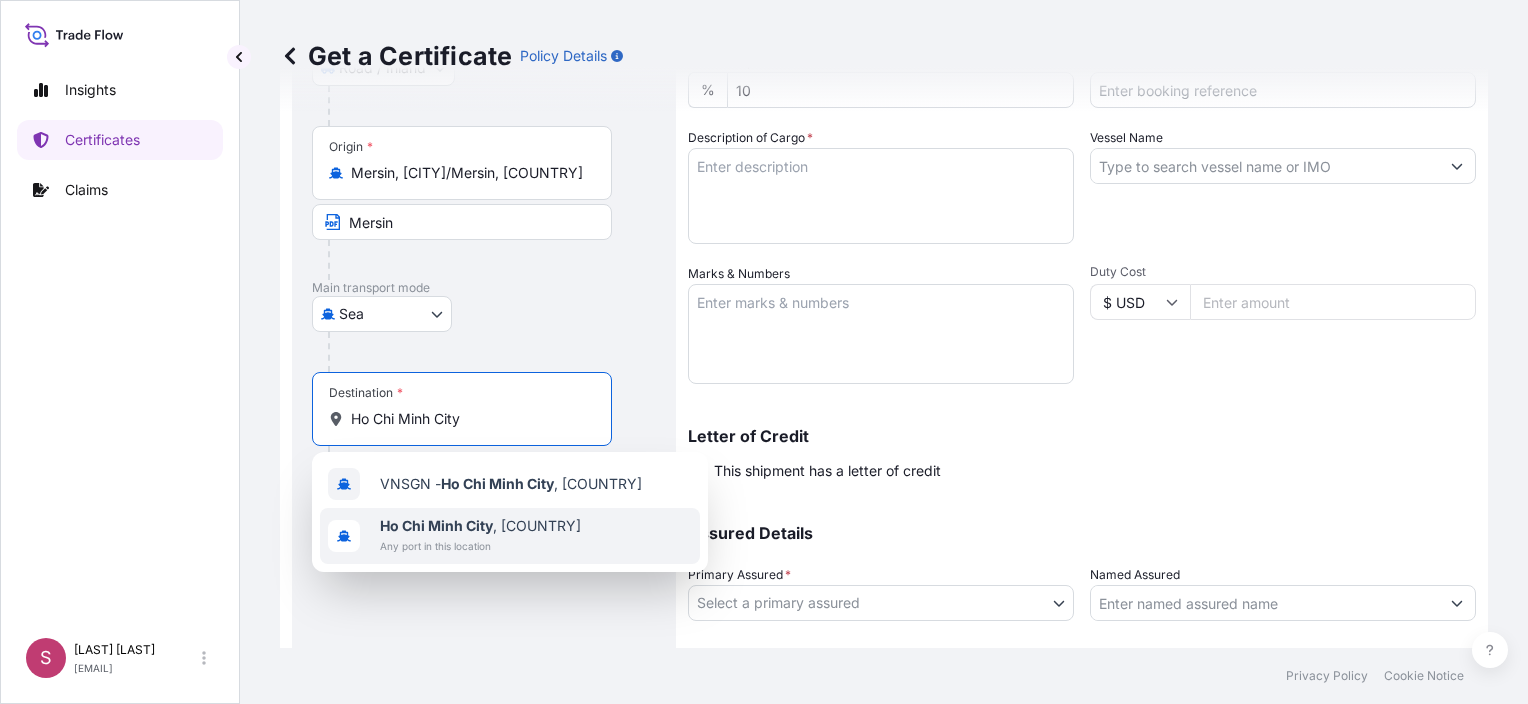 click on "[CITY] City , [COUNTRY]" at bounding box center (480, 526) 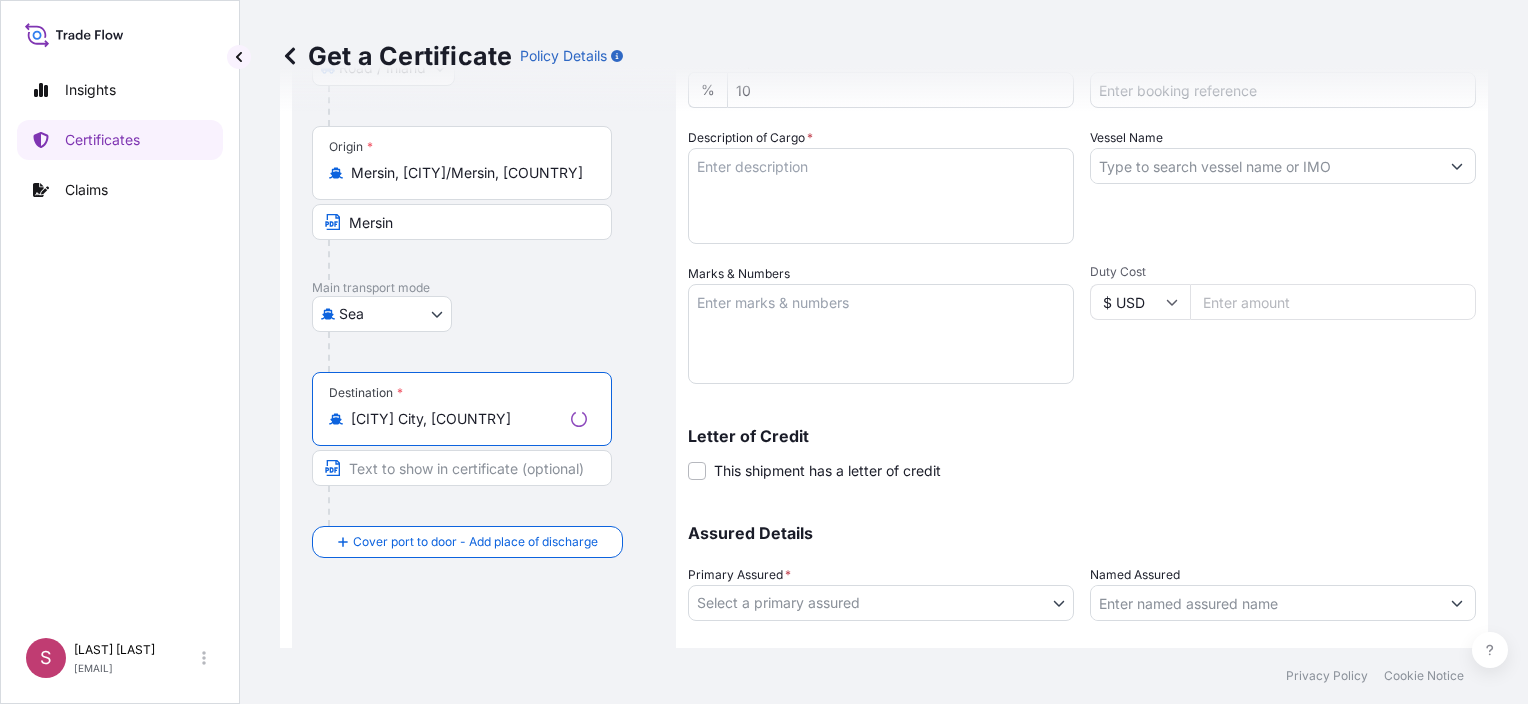 type on "[CITY] City, [COUNTRY]" 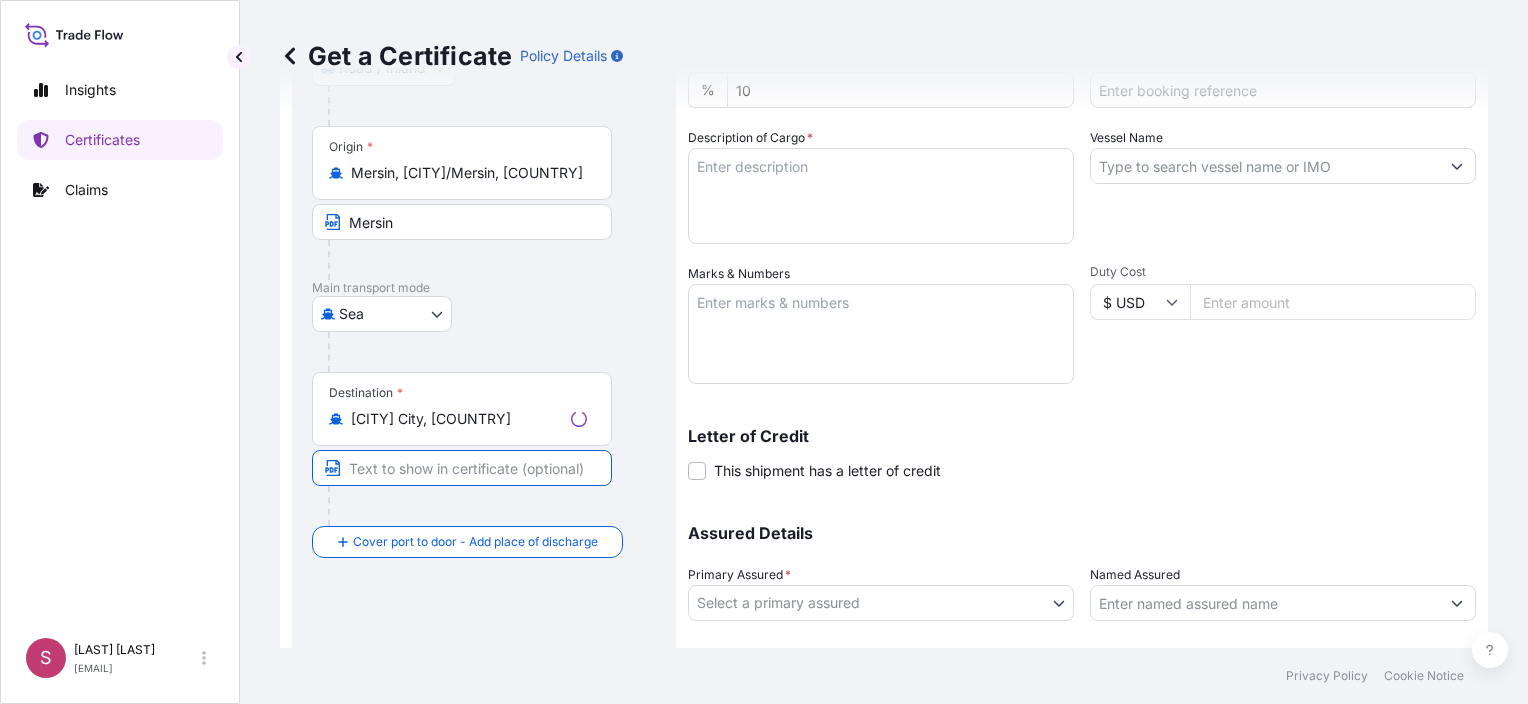 click at bounding box center (462, 468) 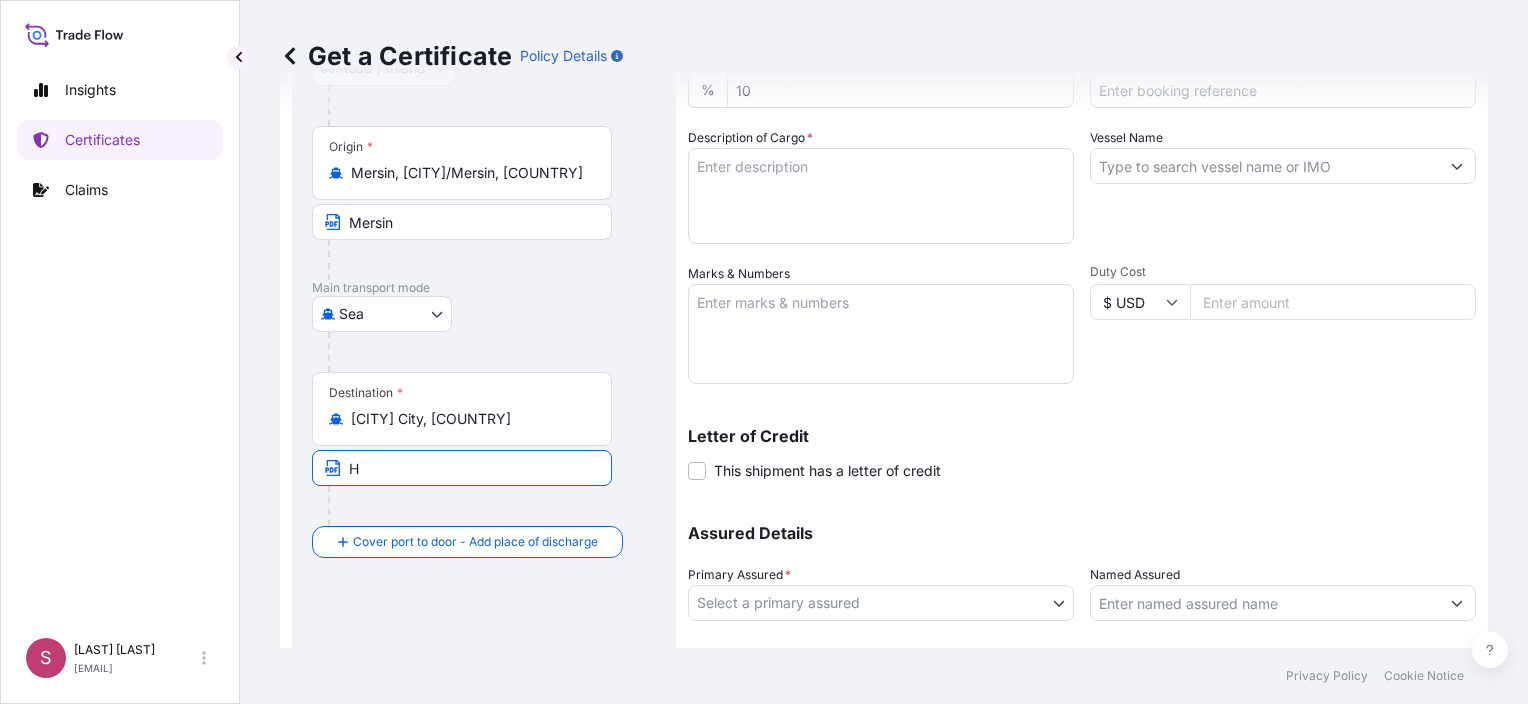 type on "[CITY]" 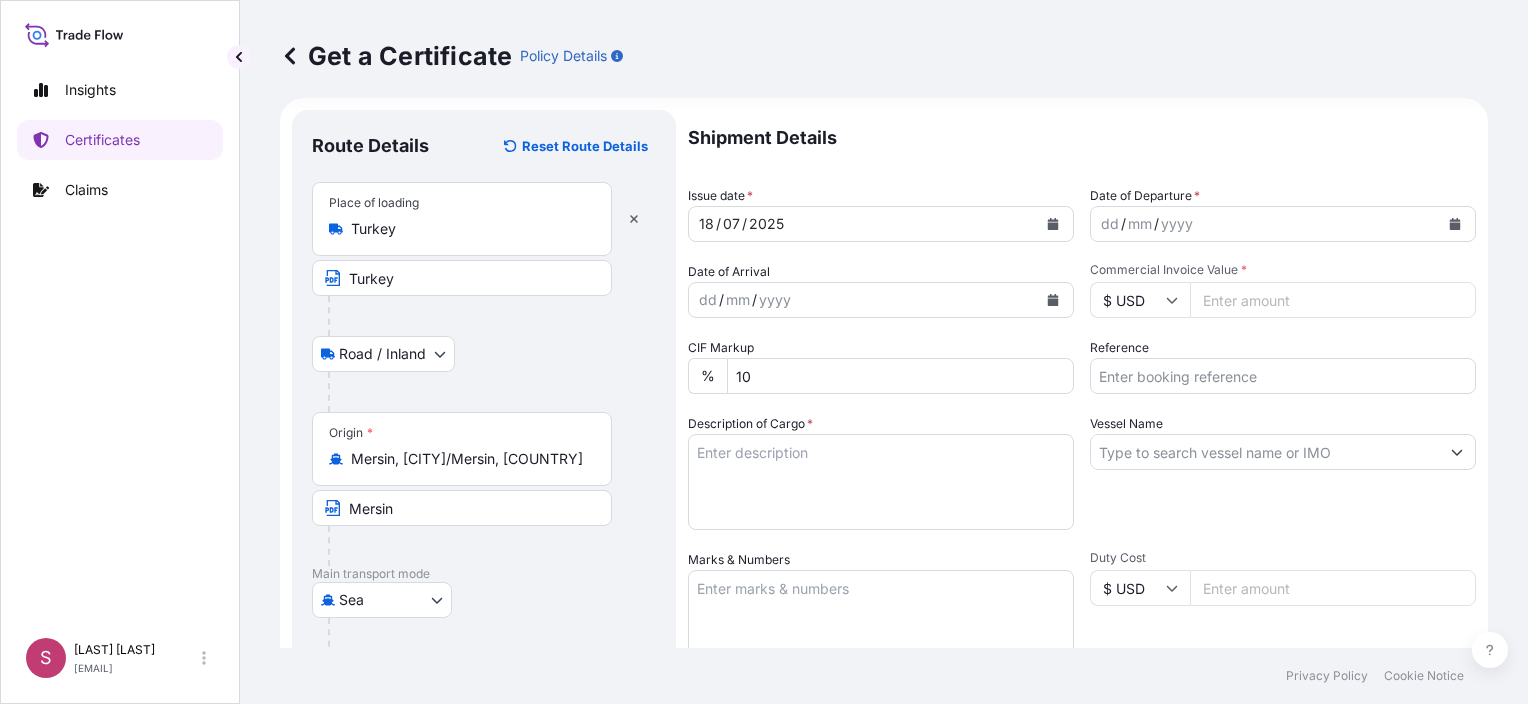 scroll, scrollTop: 0, scrollLeft: 0, axis: both 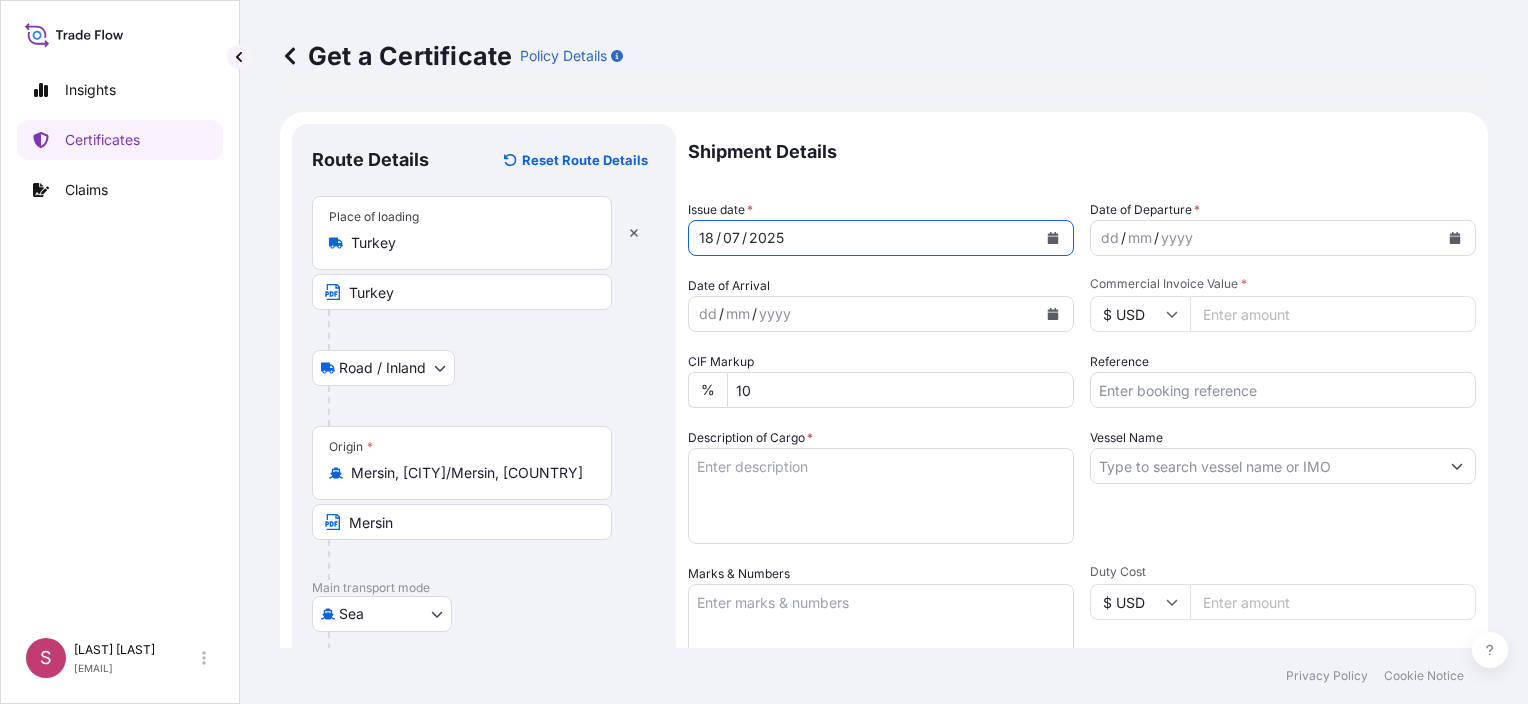 click on "[DD] / [MM] / [YYYY]" at bounding box center (863, 238) 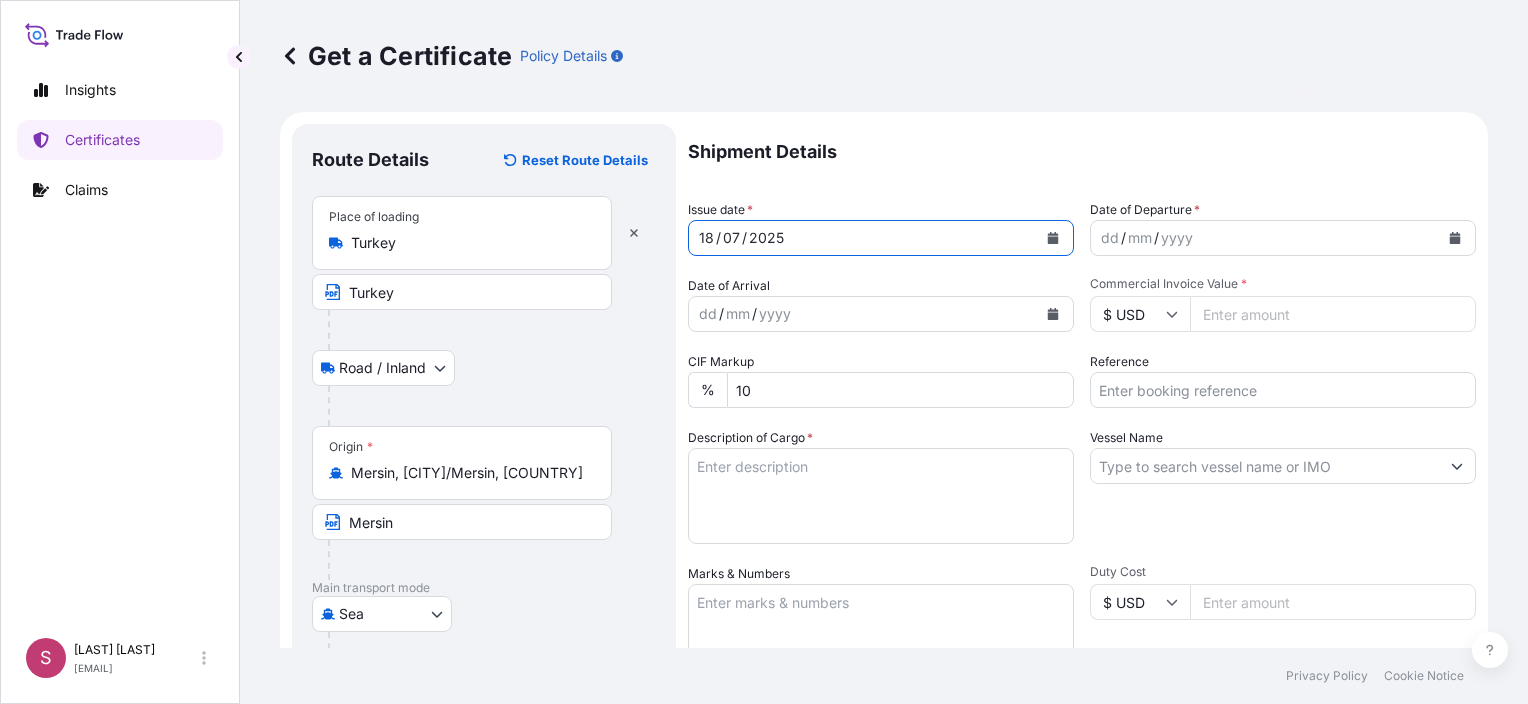 click 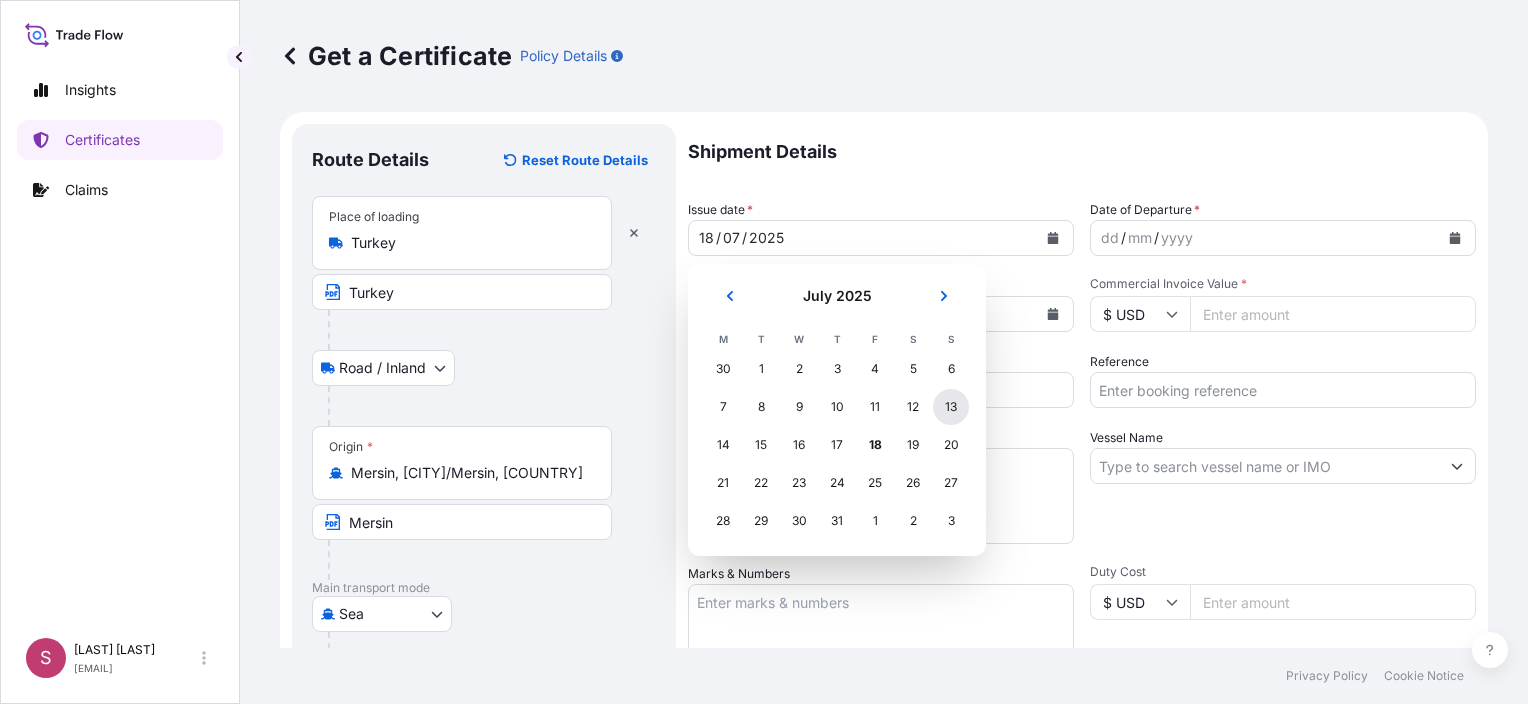 click on "13" at bounding box center [951, 407] 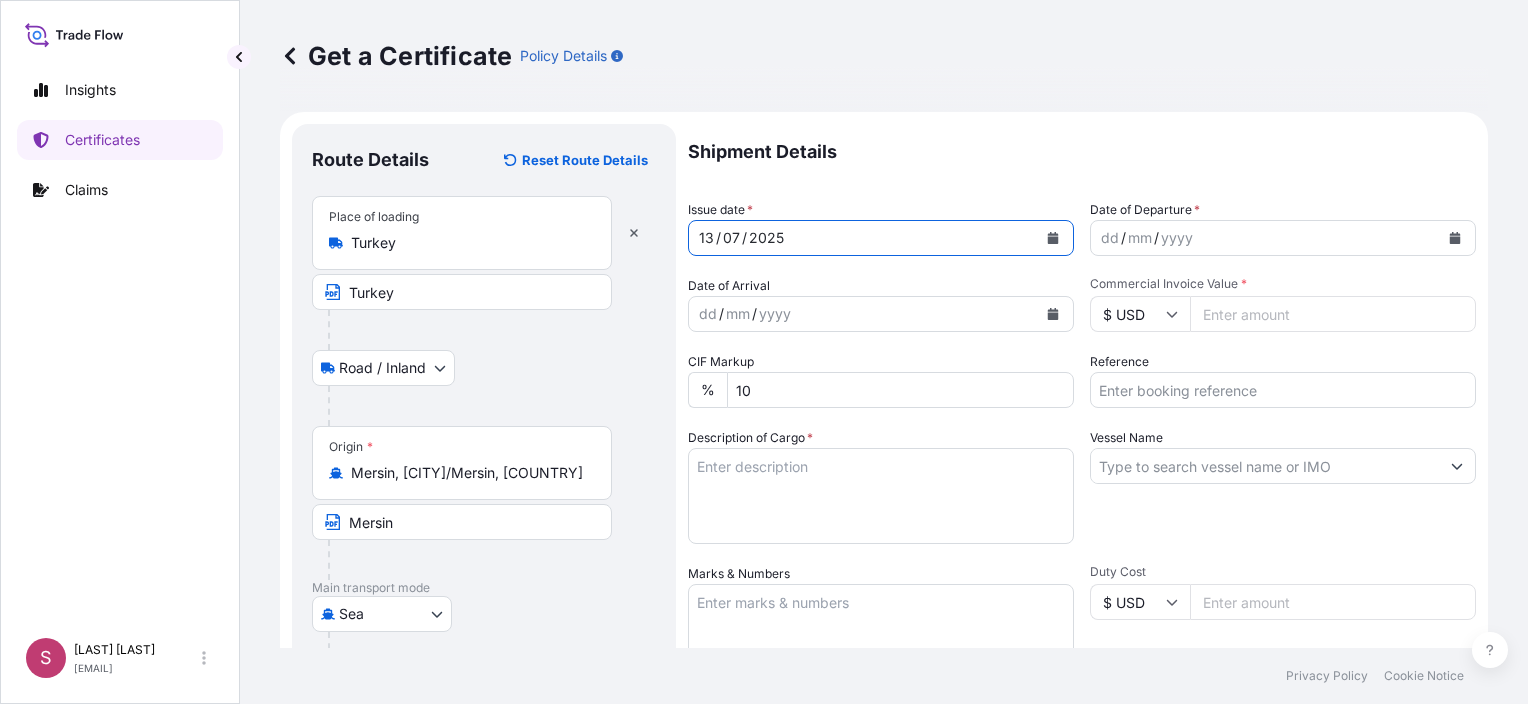 click on "dd / mm / yyyy" at bounding box center (1265, 238) 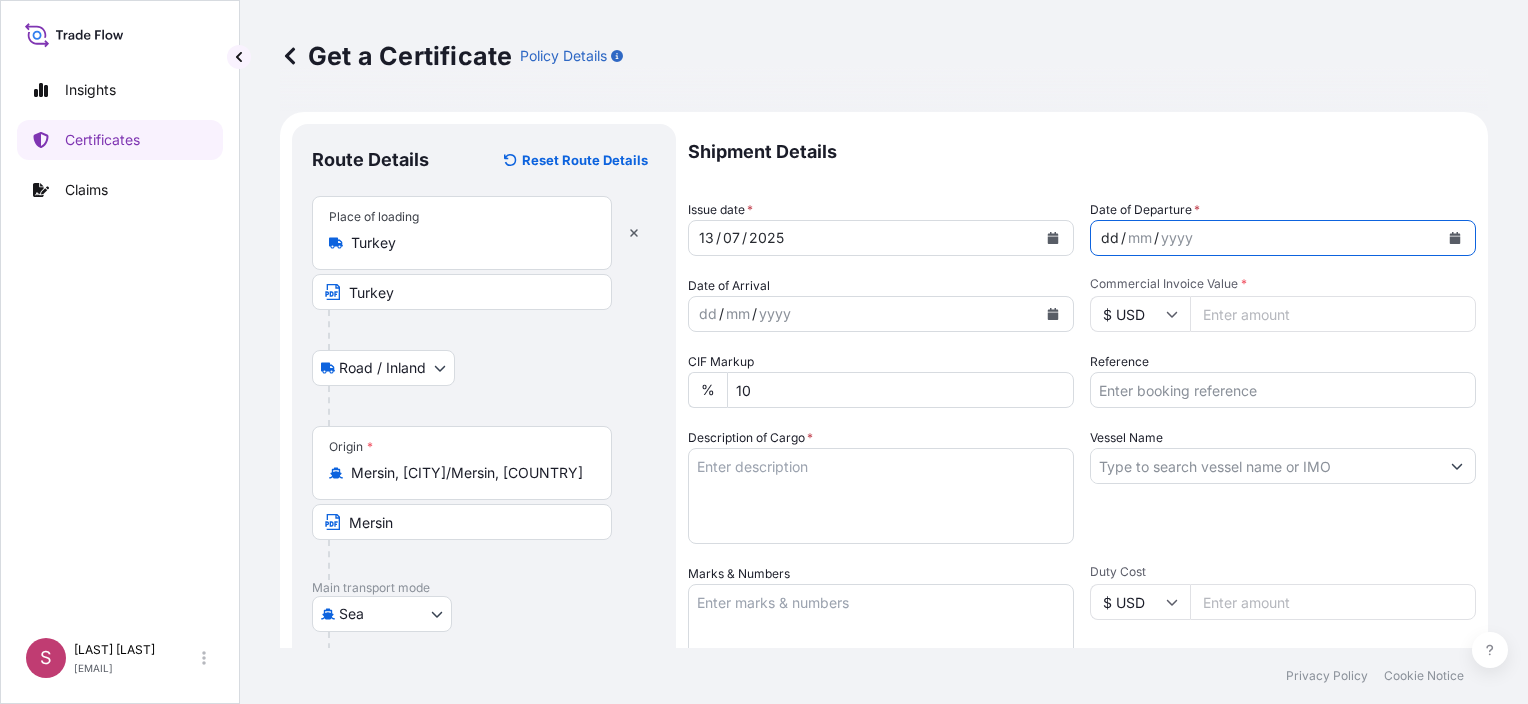 click 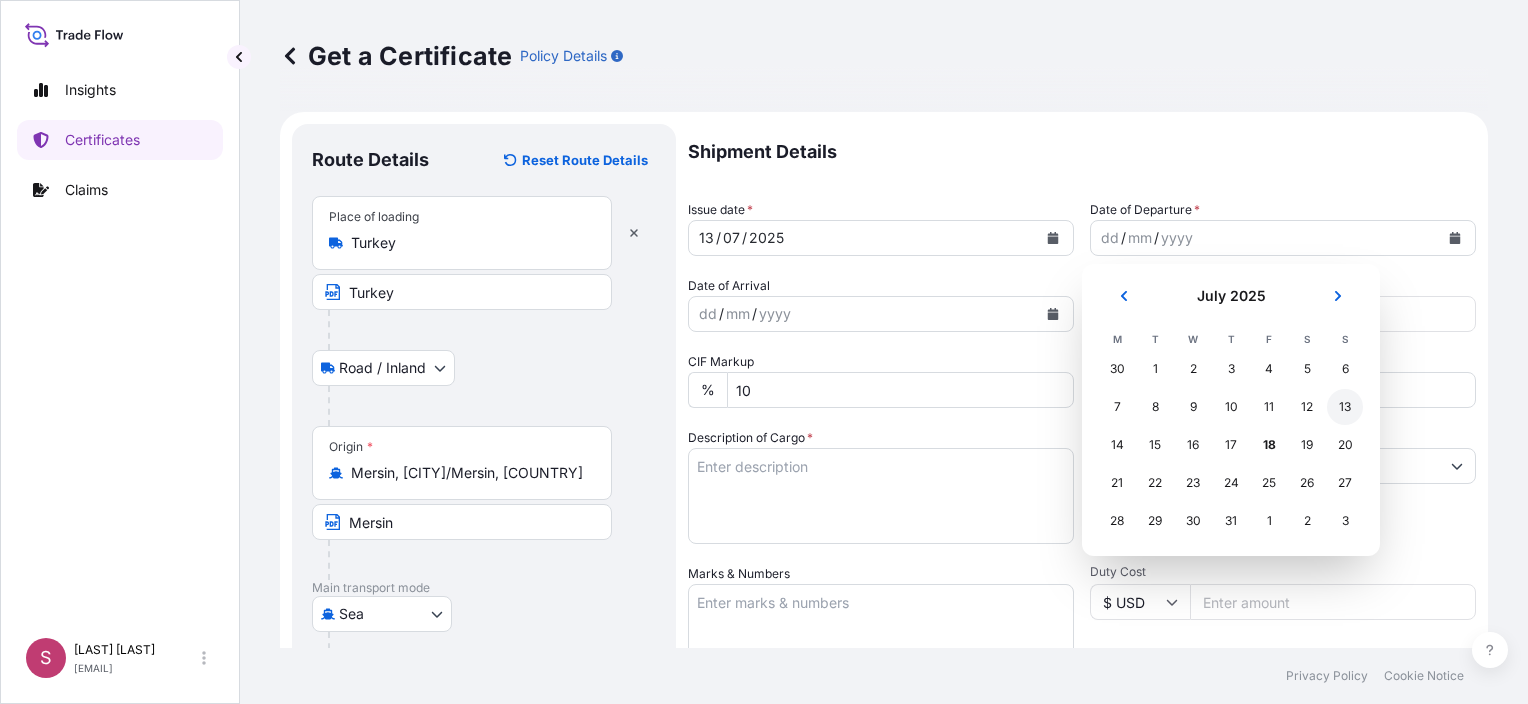 click on "13" at bounding box center [1345, 407] 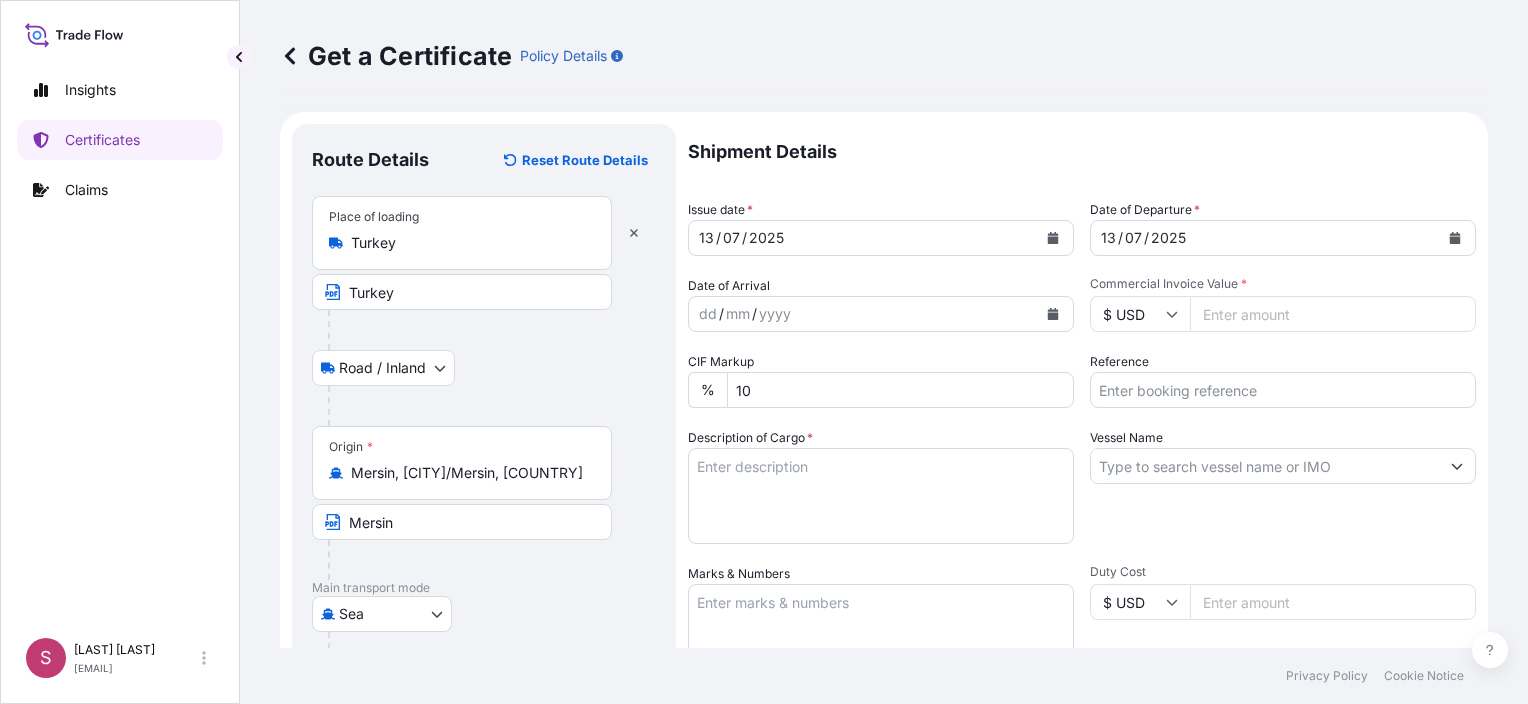 click on "Commercial Invoice Value    *" at bounding box center [1333, 314] 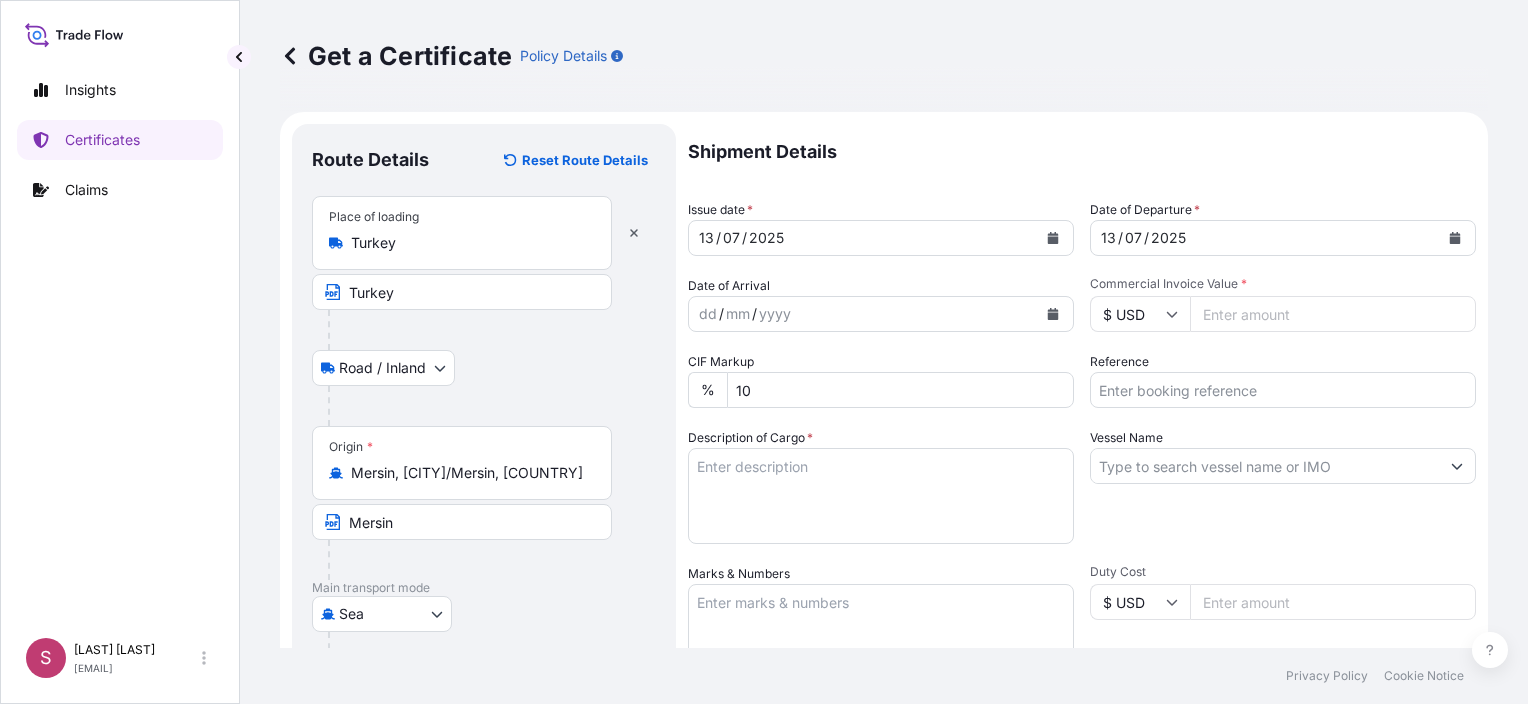 click on "Commercial Invoice Value    *" at bounding box center (1333, 314) 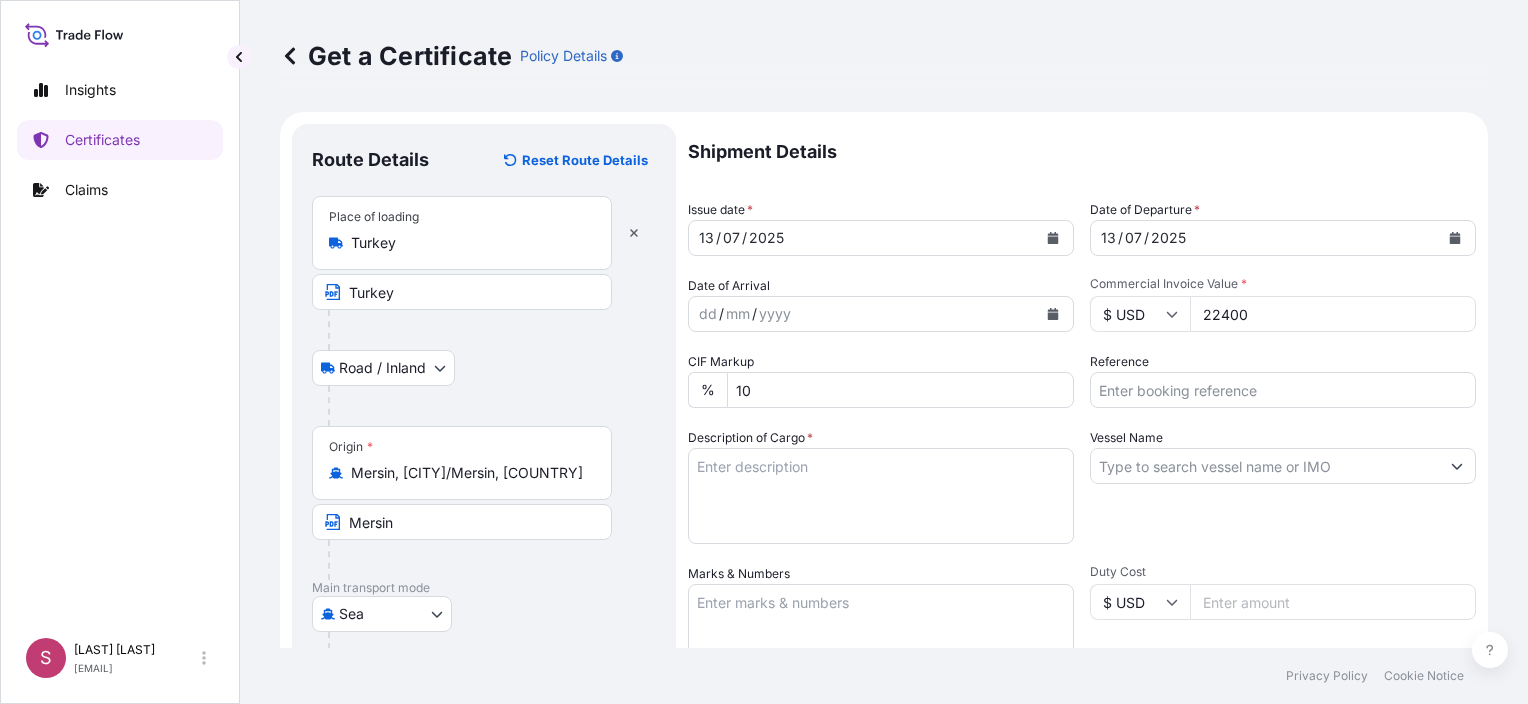 type on "22400" 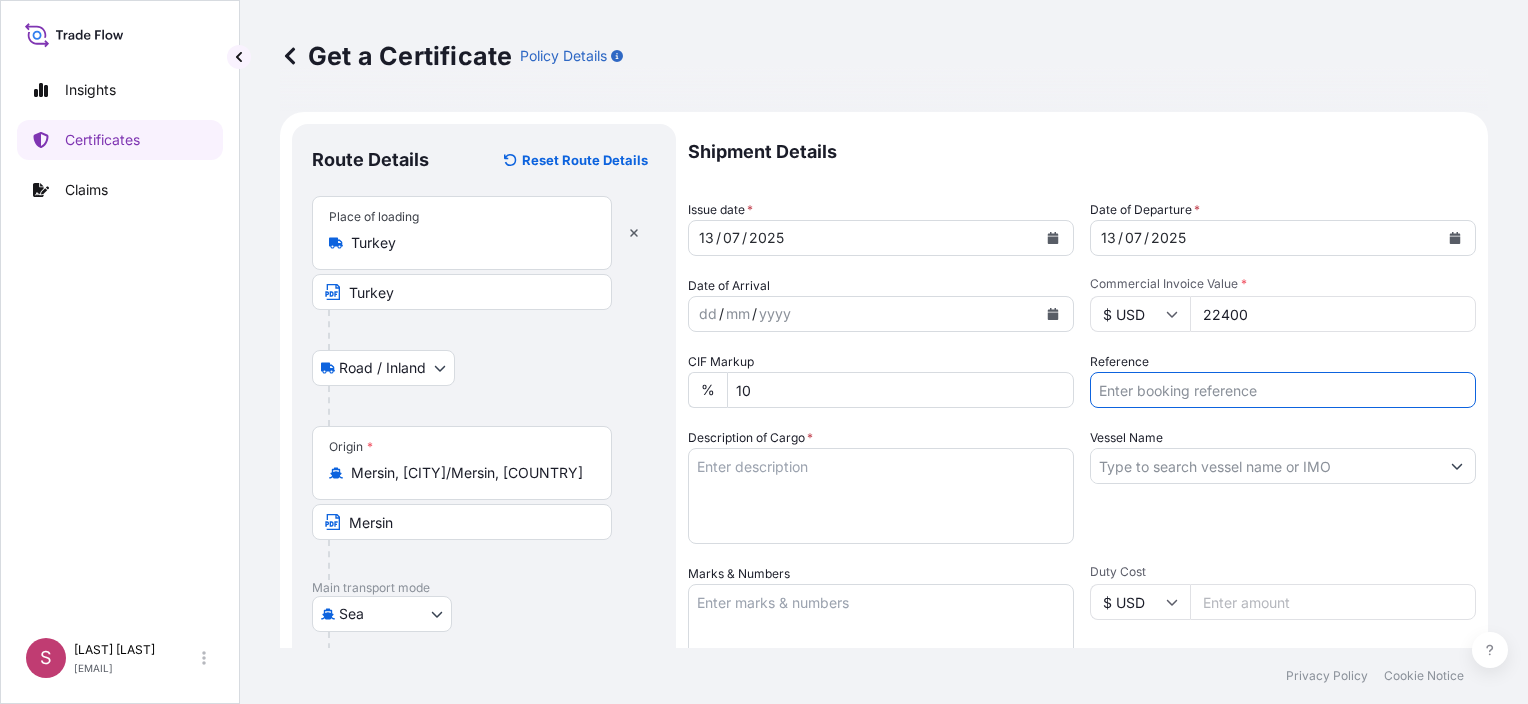 type on "INV 91817540, PO 25052642" 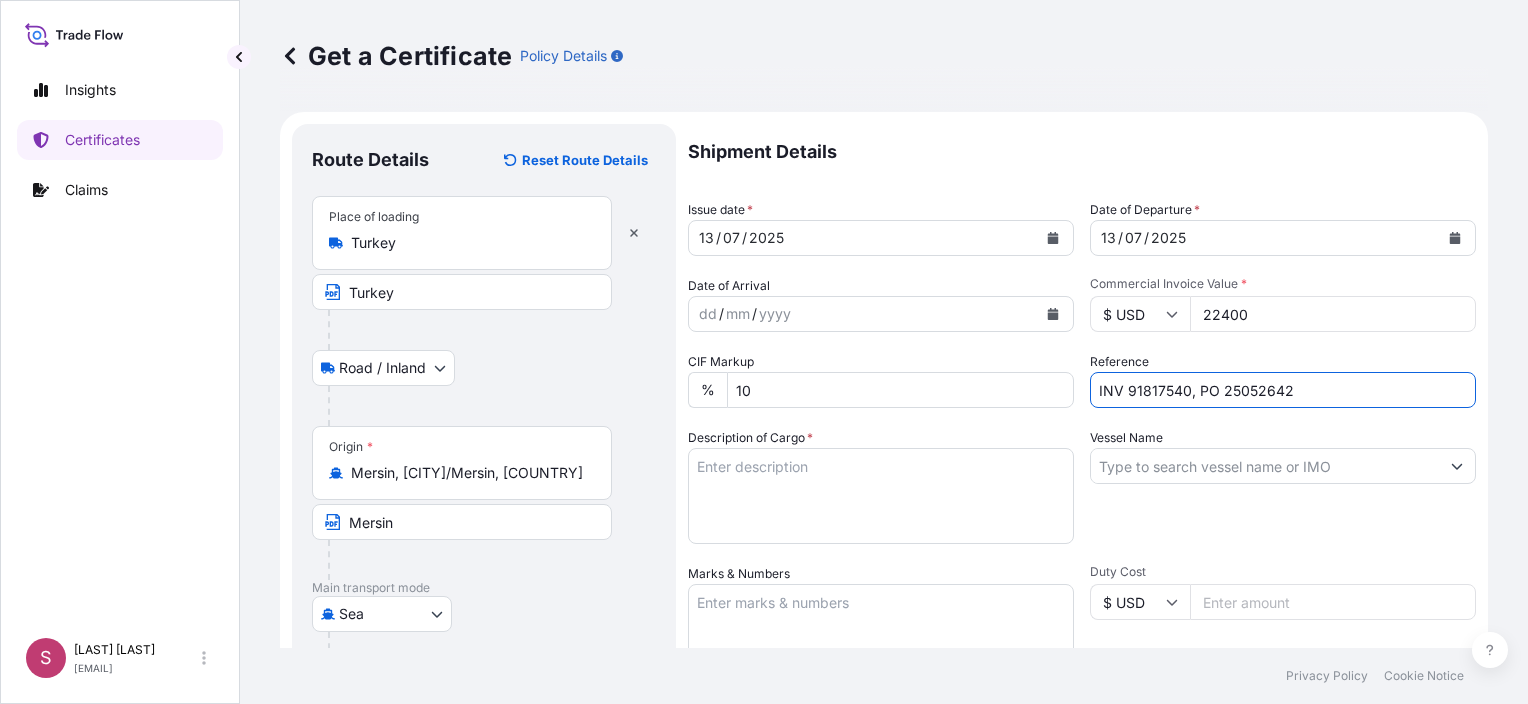 type on "YM WORLD 045E" 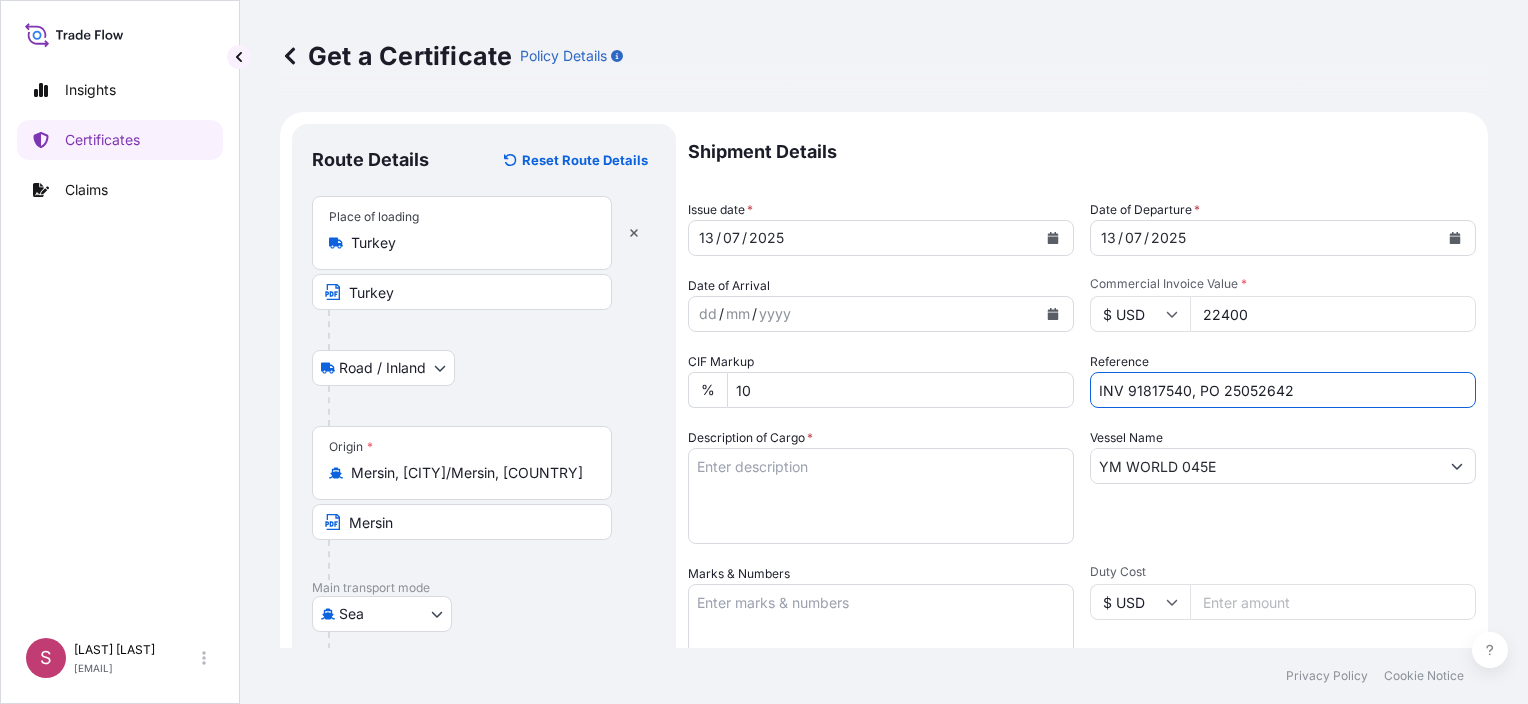 type on "ASIA CHEMICAL CORPORATION" 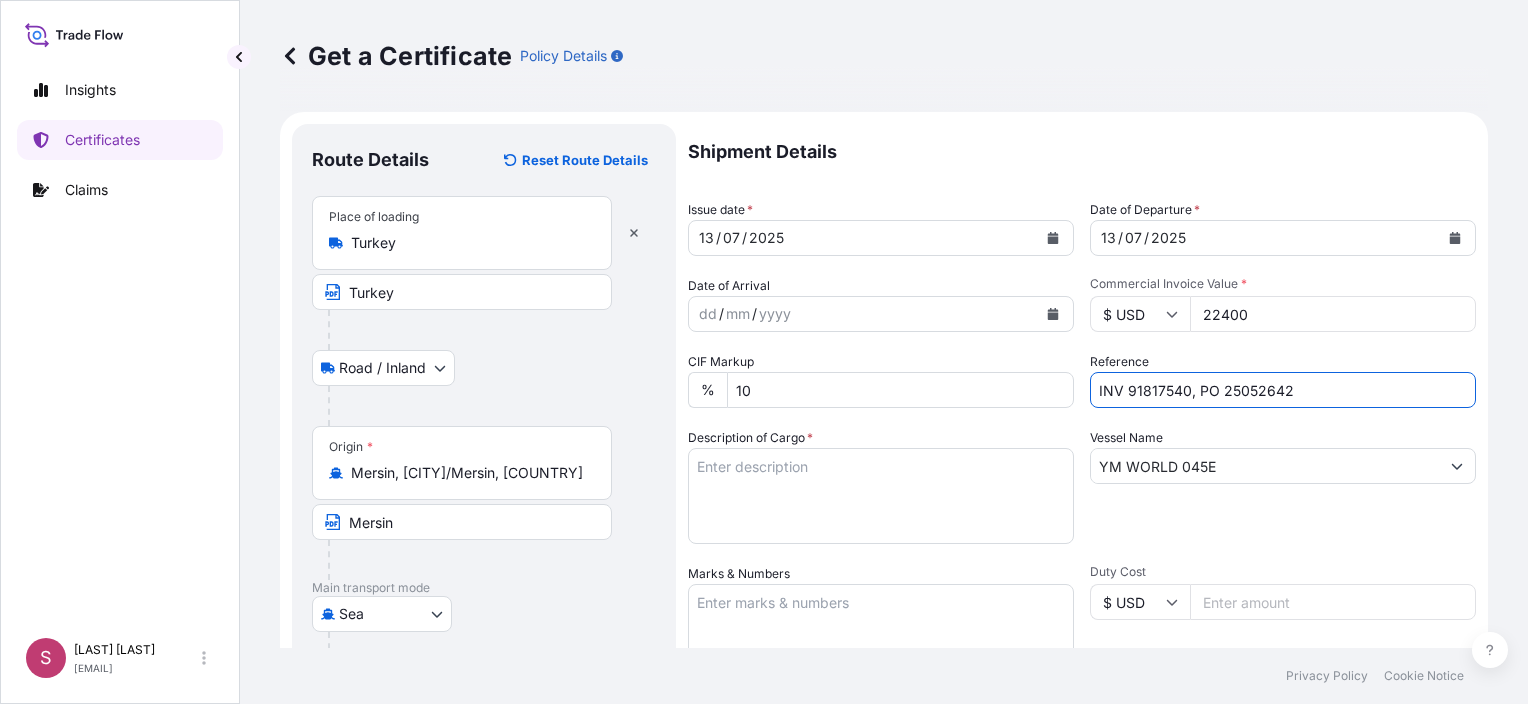 click on "INV 91817540, PO 25052642" at bounding box center (1283, 390) 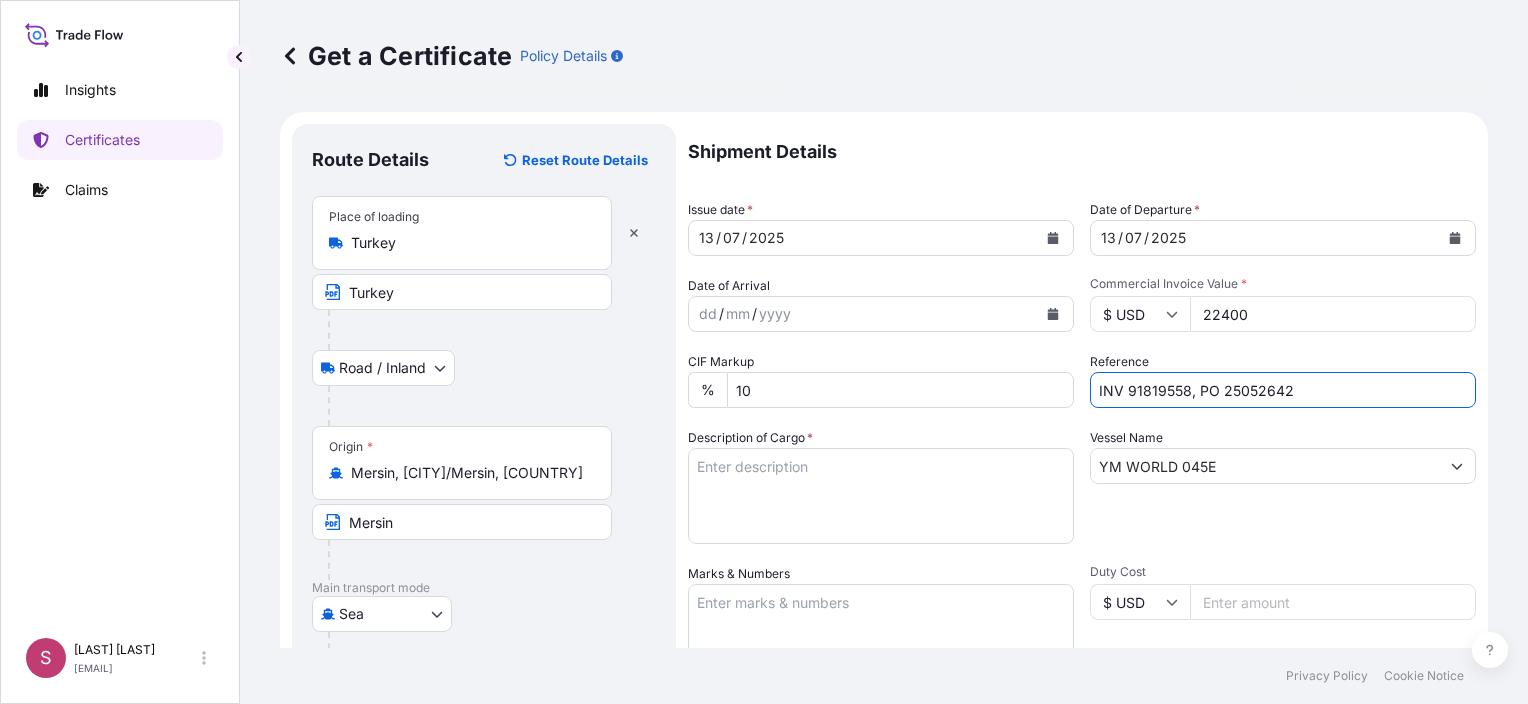drag, startPoint x: 1289, startPoint y: 390, endPoint x: 1268, endPoint y: 390, distance: 21 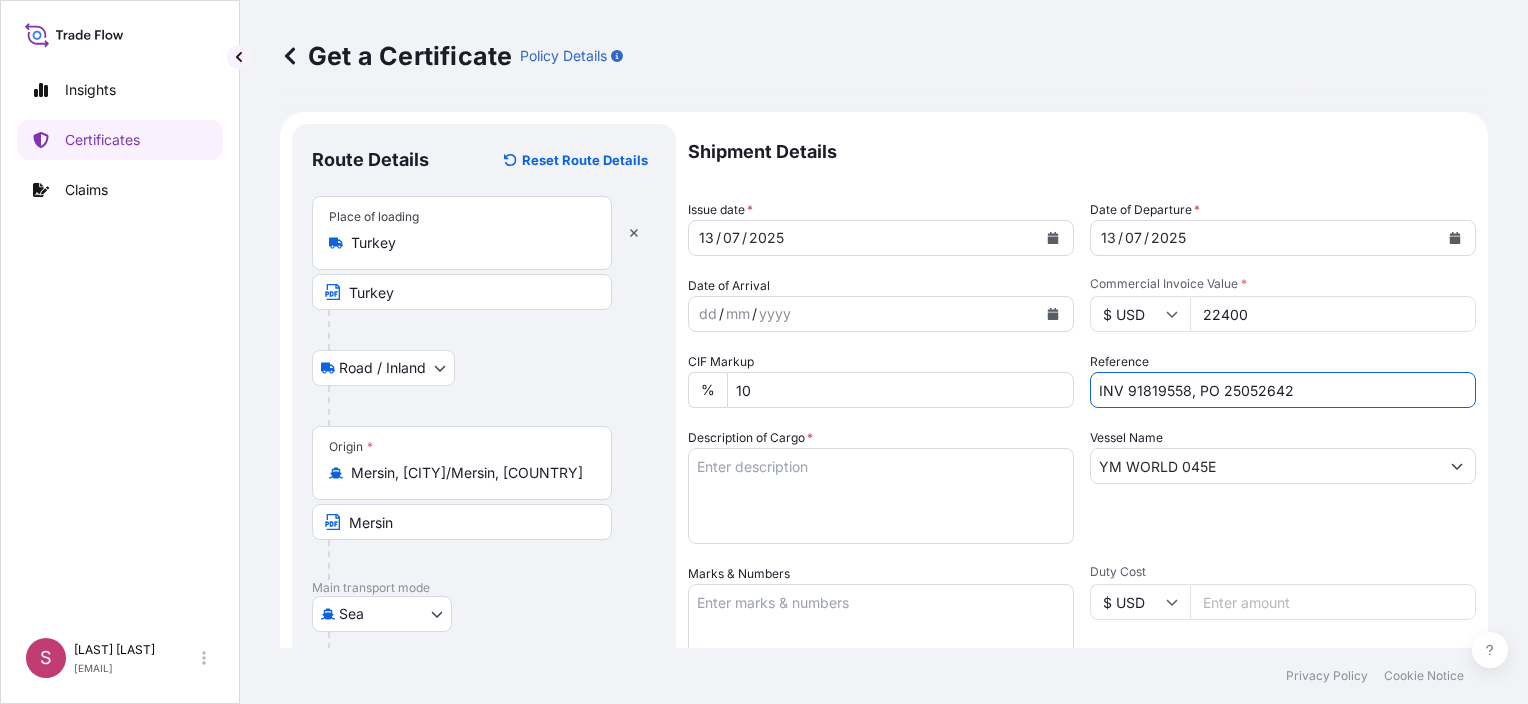 click on "INV 91819558, PO 25052642" at bounding box center (1283, 390) 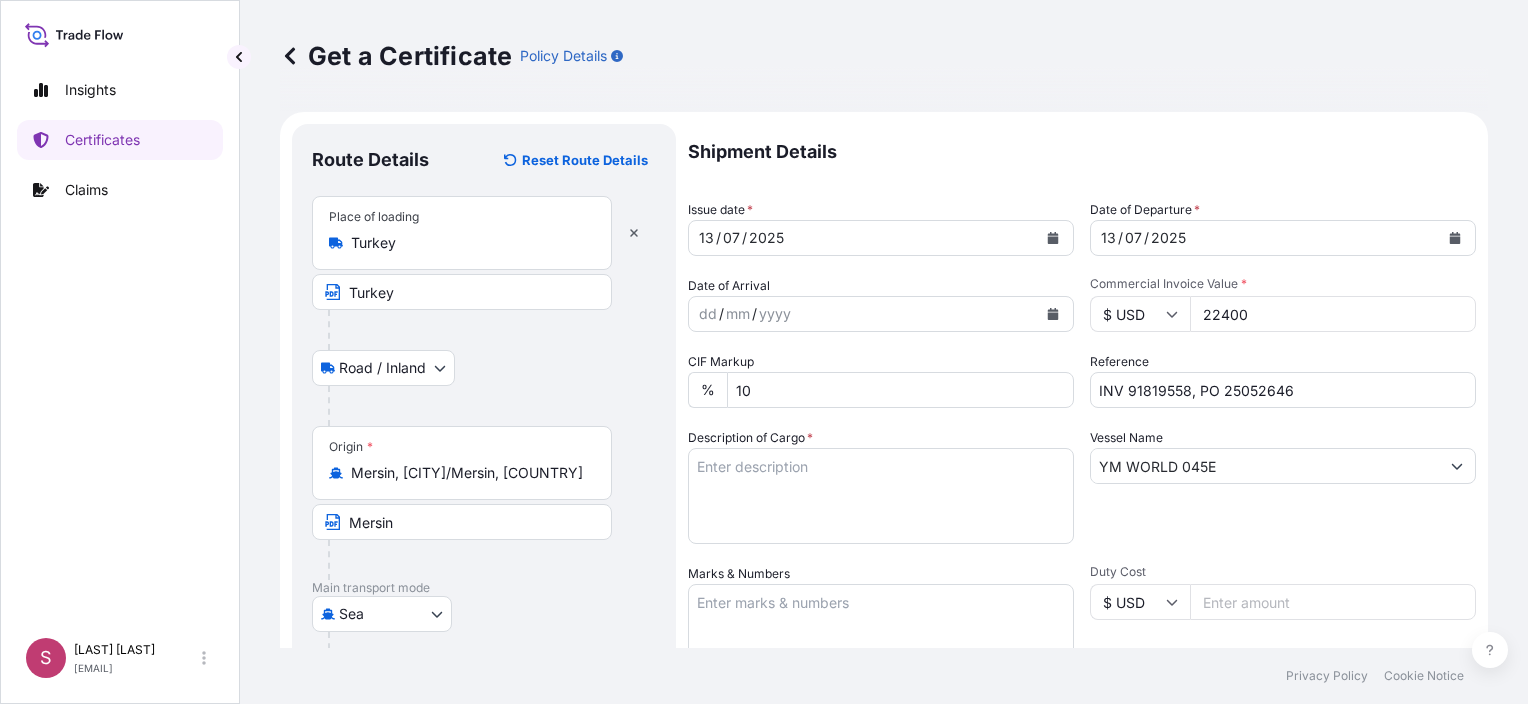 click on "YM WORLD 045E" at bounding box center (1265, 466) 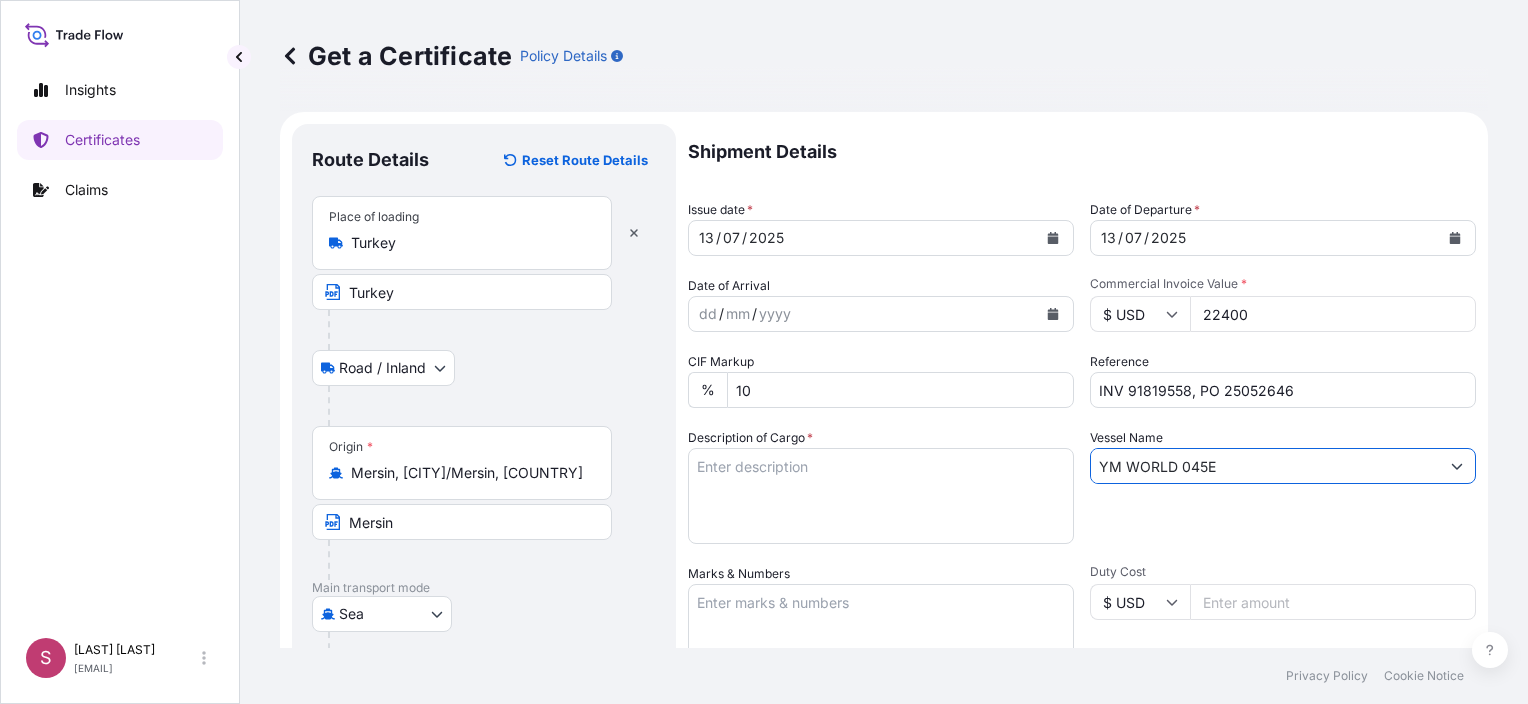drag, startPoint x: 1245, startPoint y: 467, endPoint x: 888, endPoint y: 476, distance: 357.11343 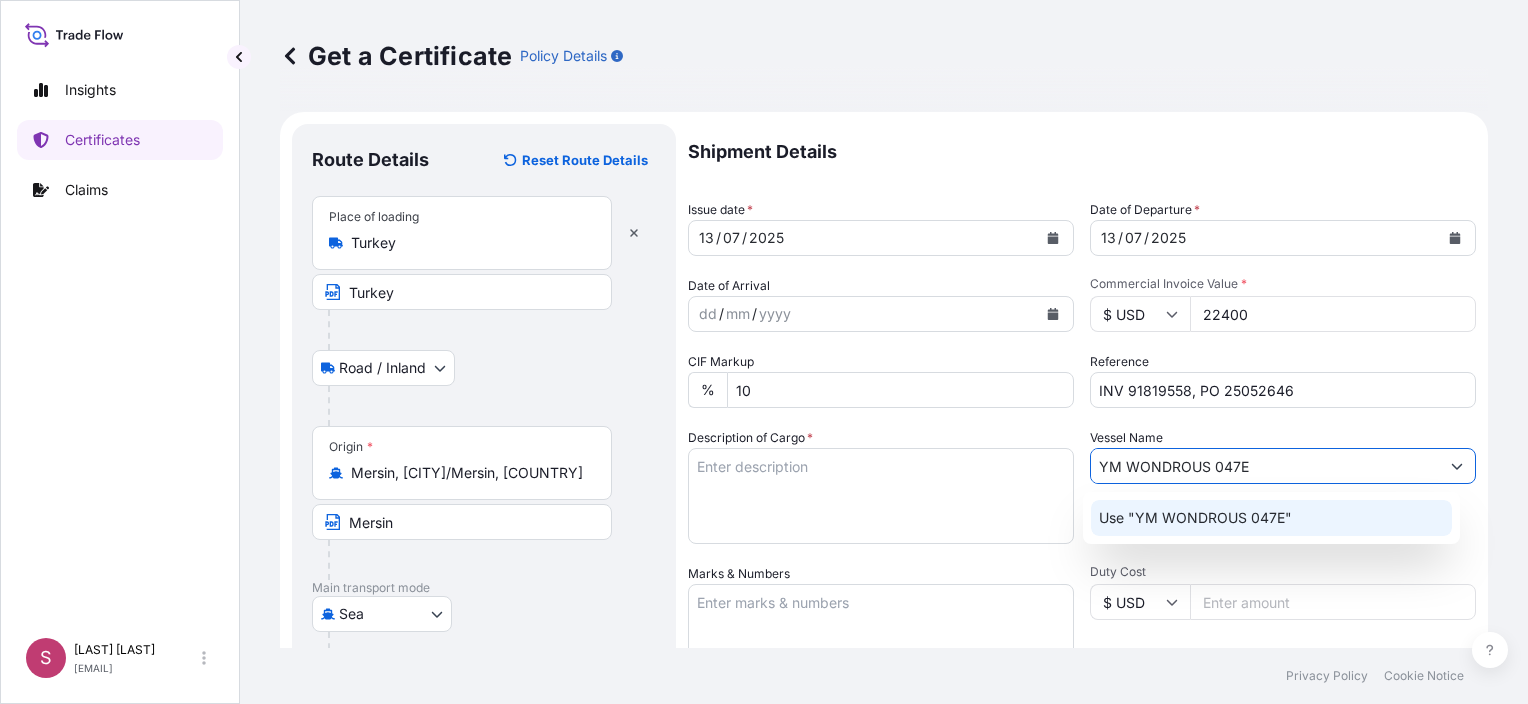 click on "Use "YM WONDROUS 047E"" 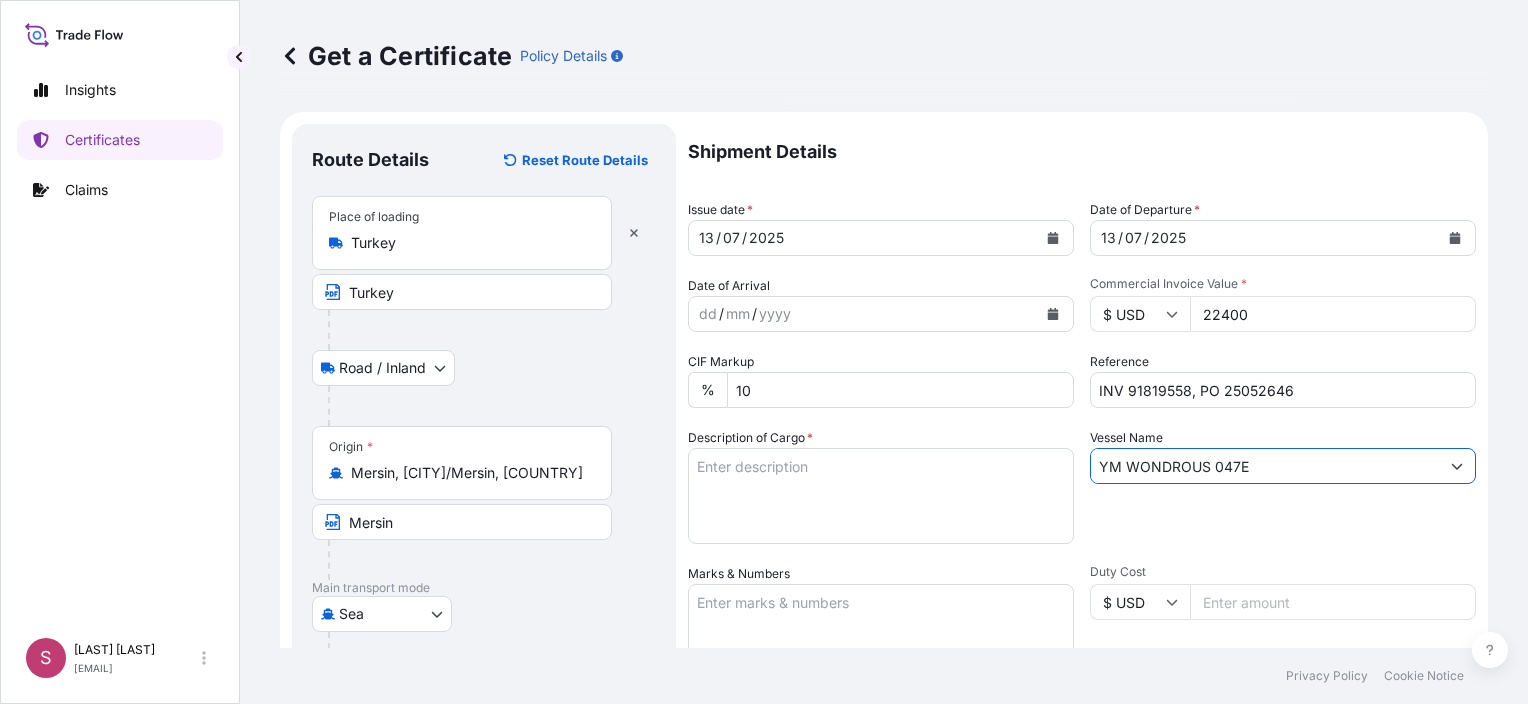 type on "YM WONDROUS 047E" 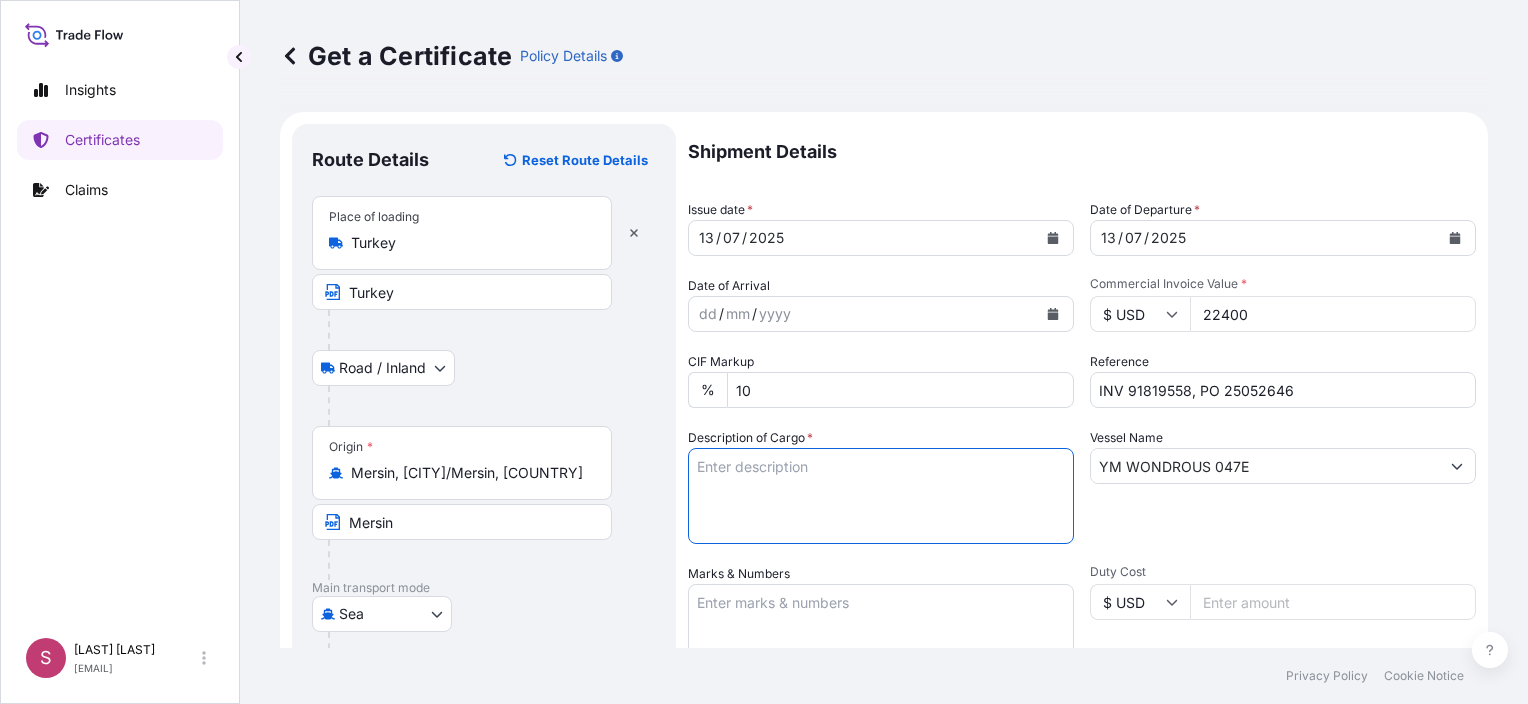 click on "Description of Cargo *" at bounding box center [881, 496] 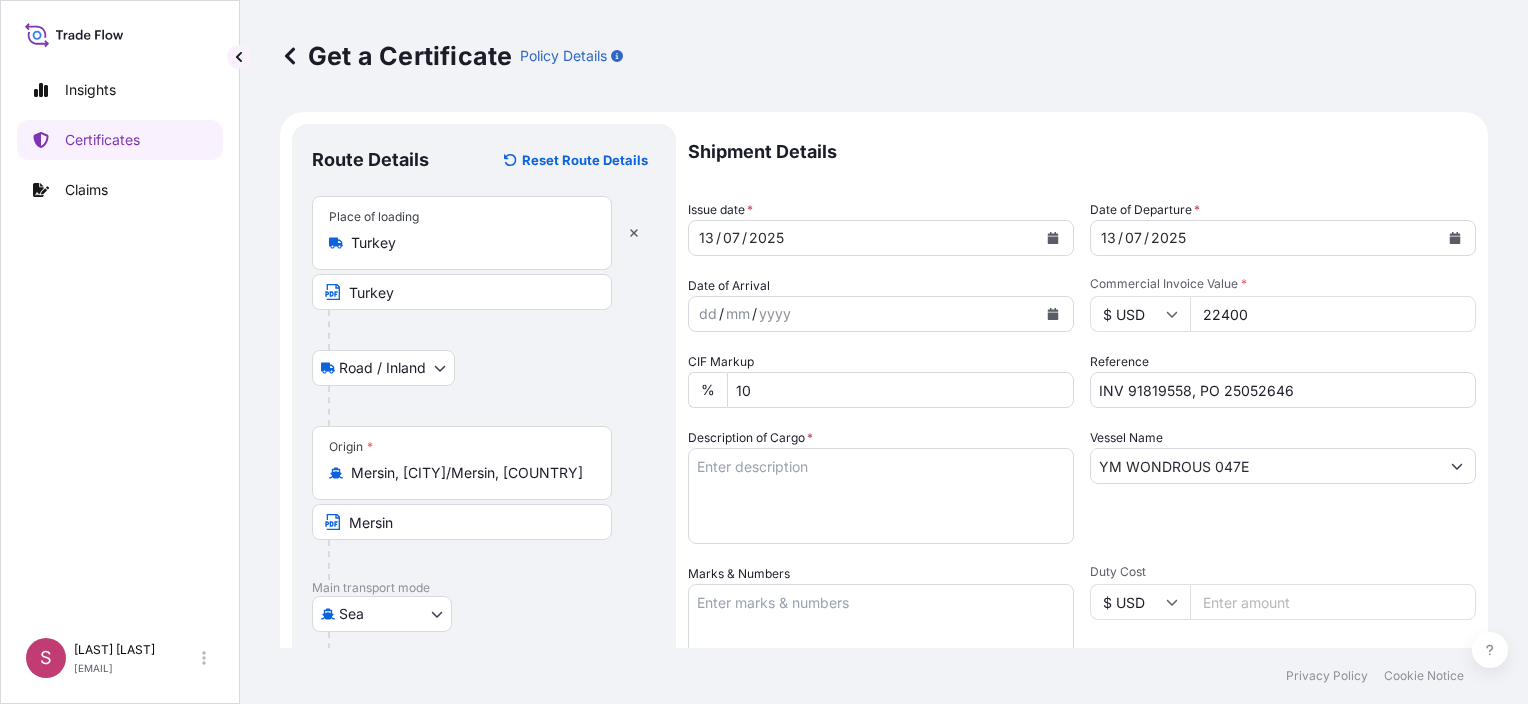 click on "Description of Cargo *" at bounding box center [881, 496] 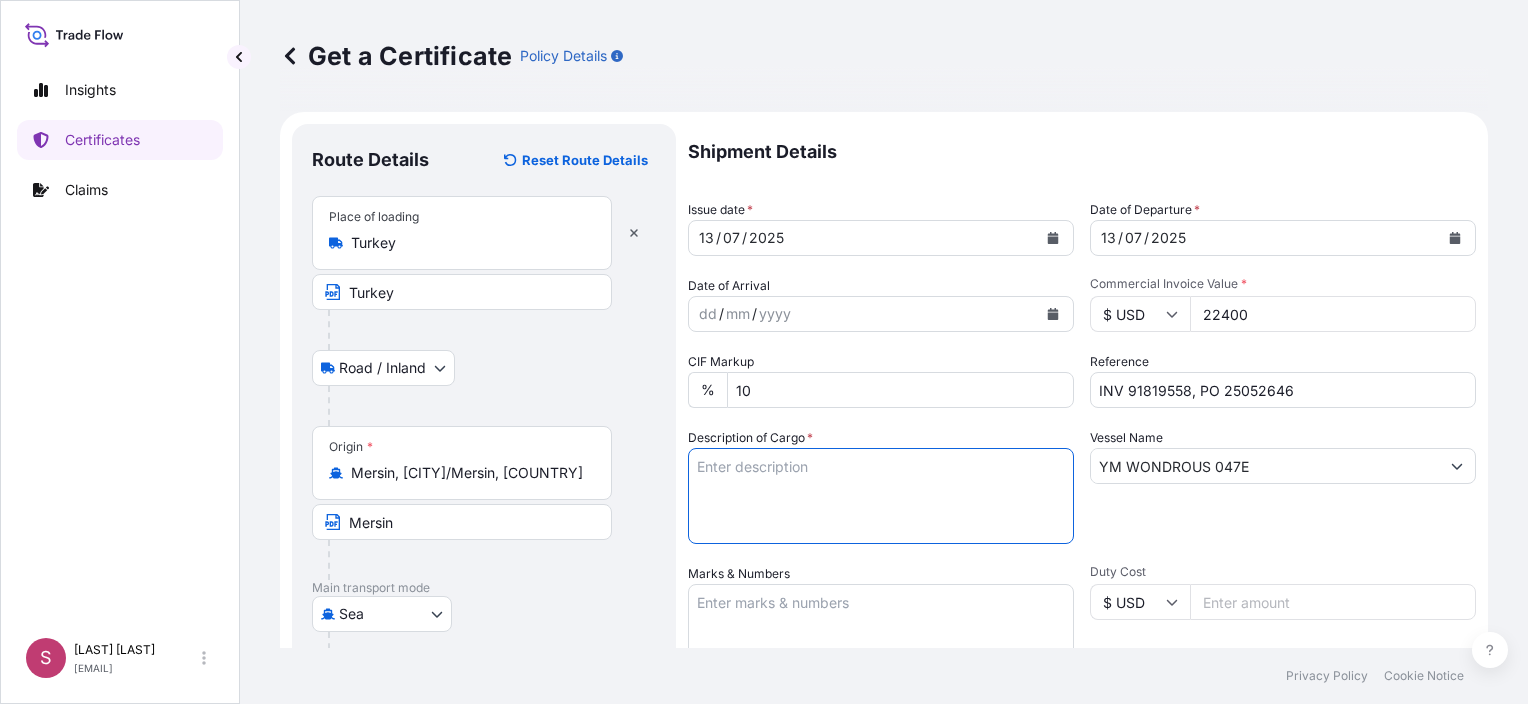 paste on "20 PALLETS IN TOTAL
1X40HC CONTAINER(S) SAID TO
CONTAIN:
PO#25052646
800 BAGS OF EACH 25 KGS NET ON
20 PALLETS
FRUCTOPURE 500 B0025KSTD BP04008
NET WEIGHT: 20.000,00 KG
HS CODE: 1702500000" 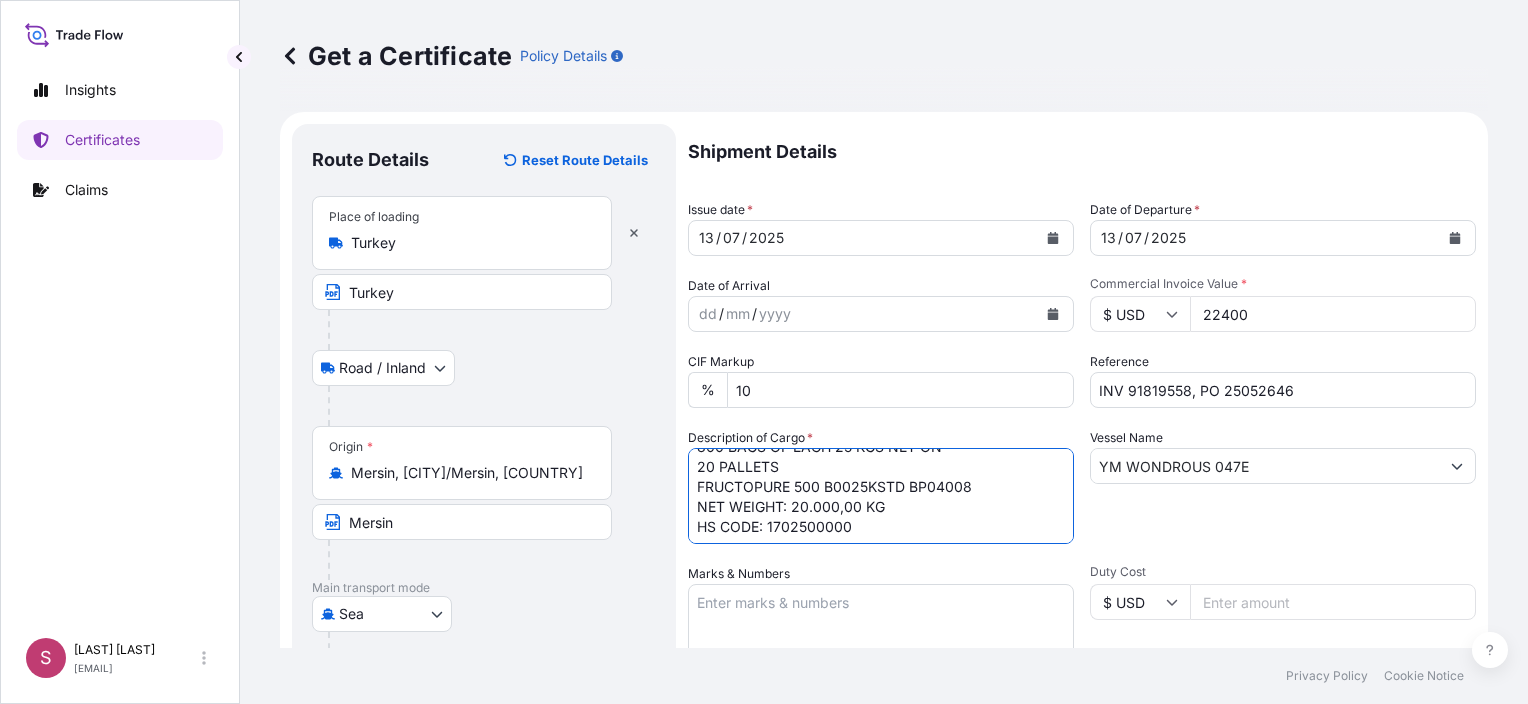 scroll, scrollTop: 101, scrollLeft: 0, axis: vertical 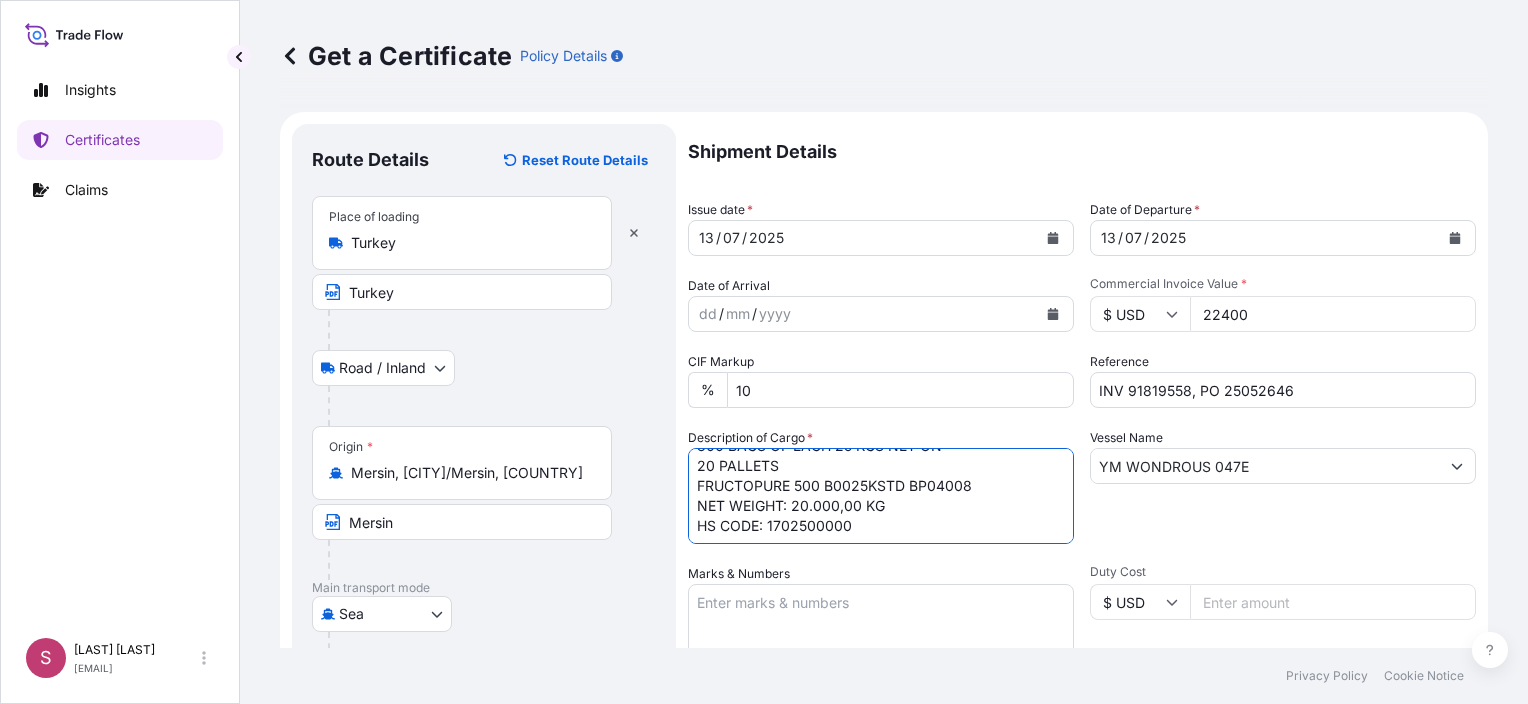 type on "20 PALLETS IN TOTAL
1X40HC CONTAINER(S) SAID TO
CONTAIN:
PO#25052646
800 BAGS OF EACH 25 KGS NET ON
20 PALLETS
FRUCTOPURE 500 B0025KSTD BP04008
NET WEIGHT: 20.000,00 KG
HS CODE: 1702500000" 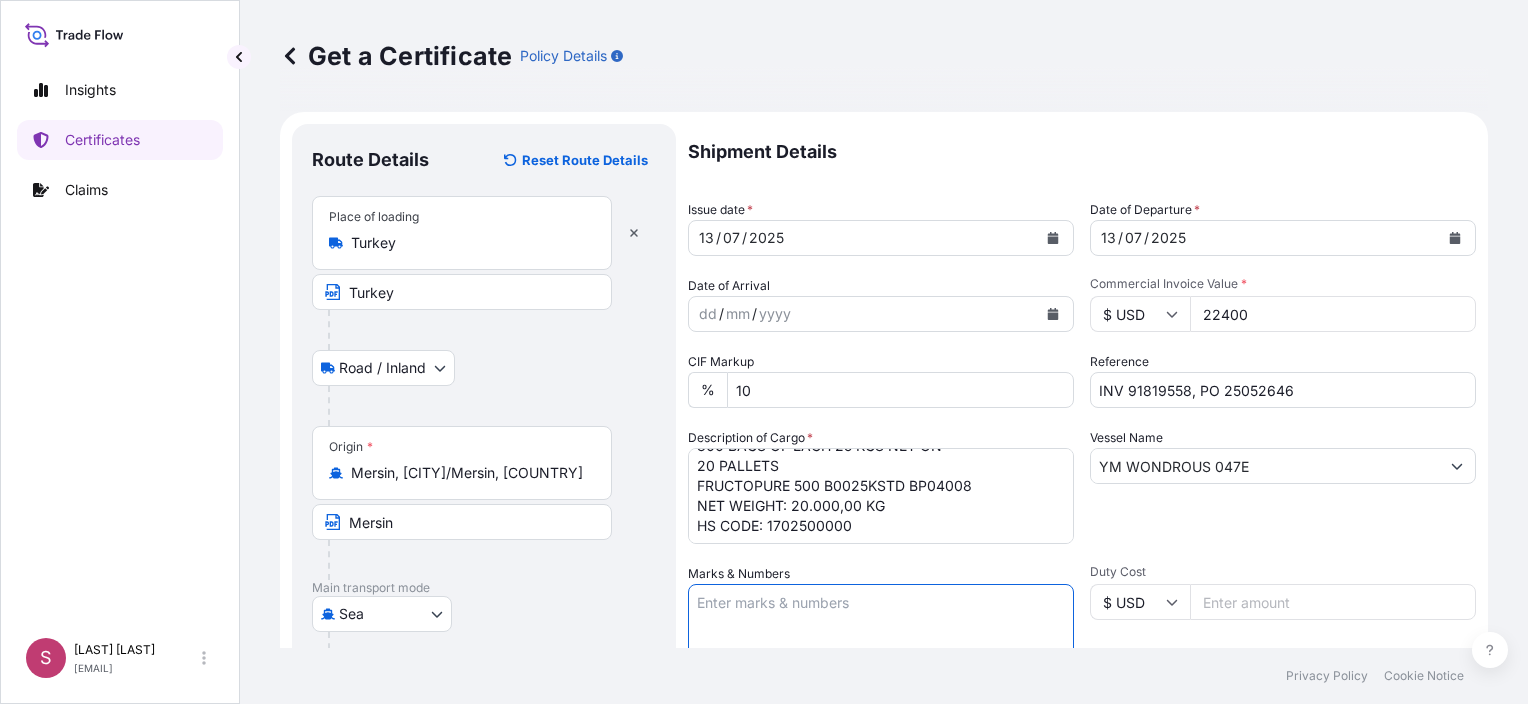click on "Marks & Numbers" at bounding box center [881, 634] 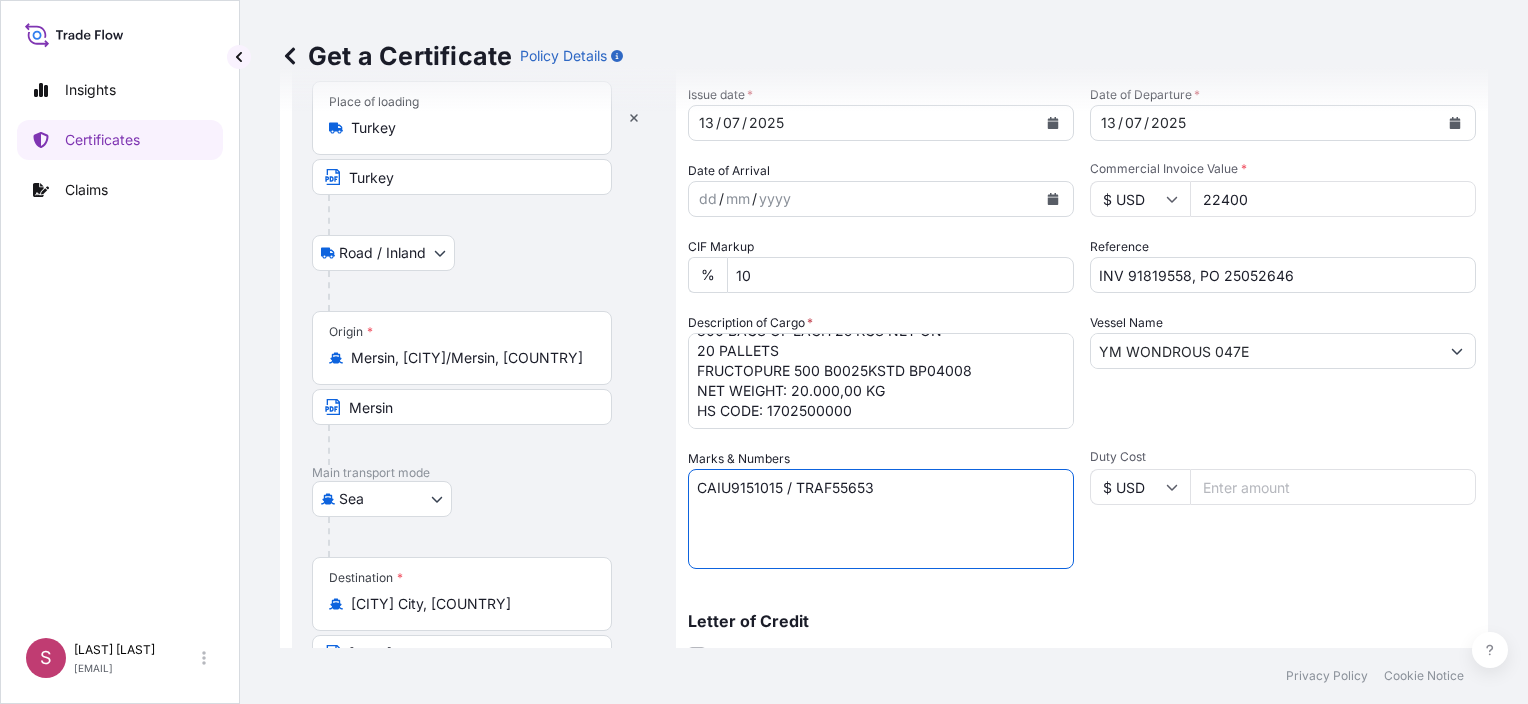 scroll, scrollTop: 200, scrollLeft: 0, axis: vertical 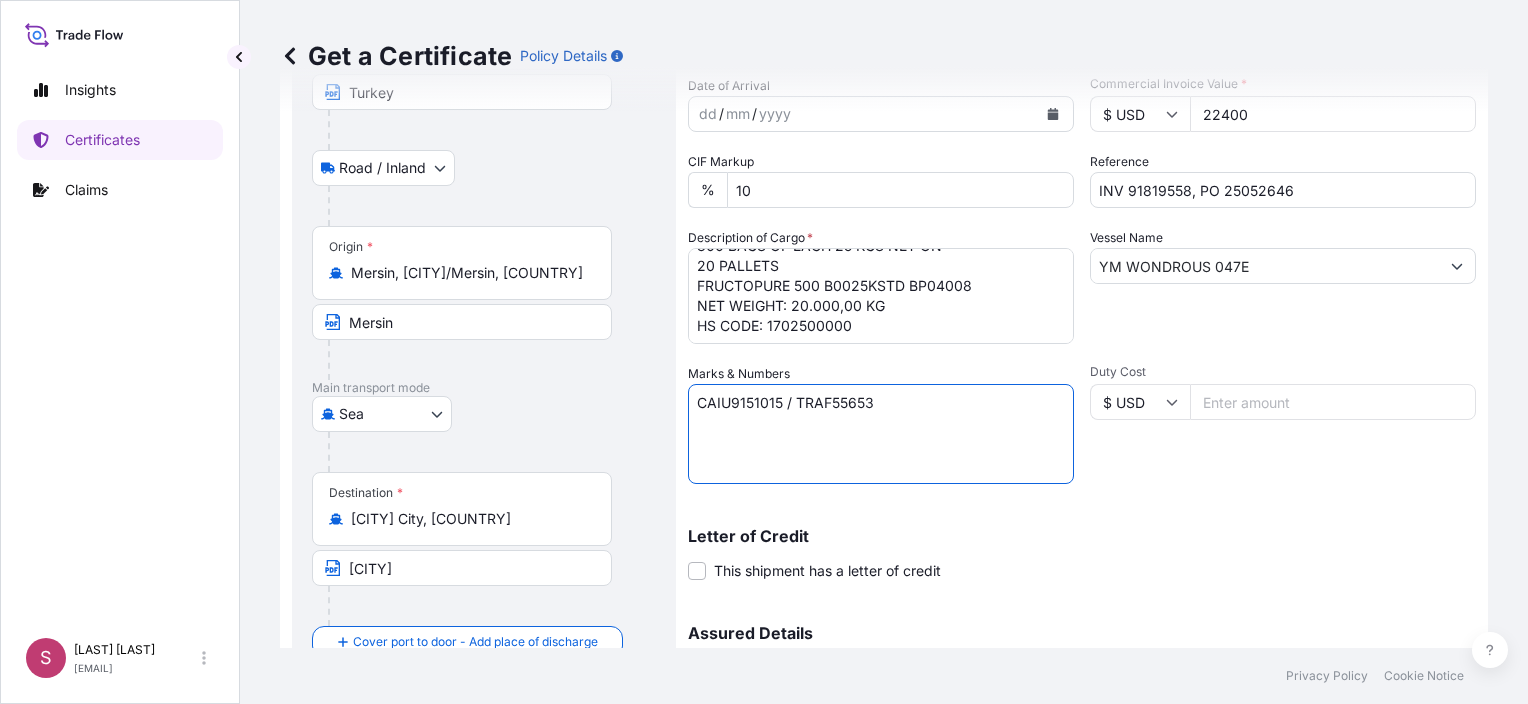 type on "CAIU9151015 / TRAF55653" 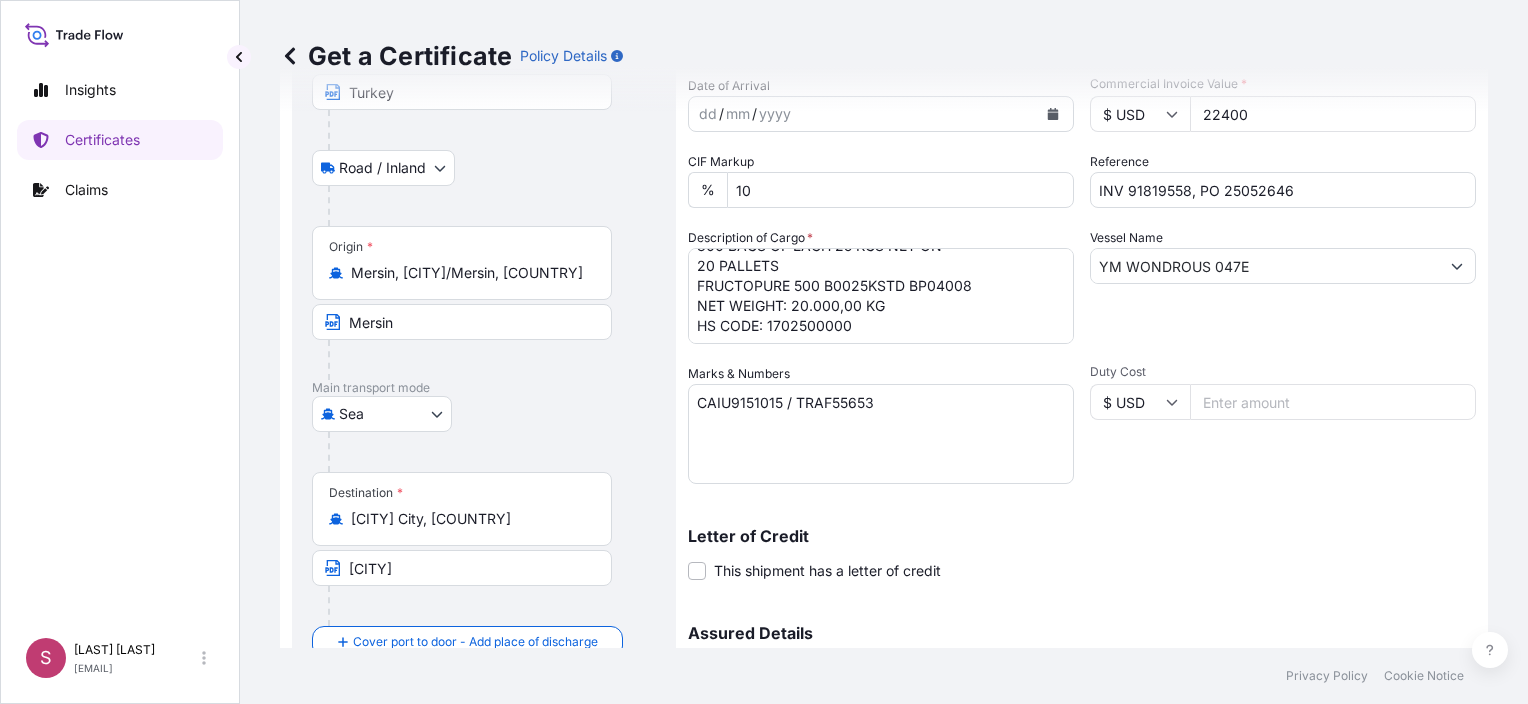 click on "Duty Cost" at bounding box center (1333, 402) 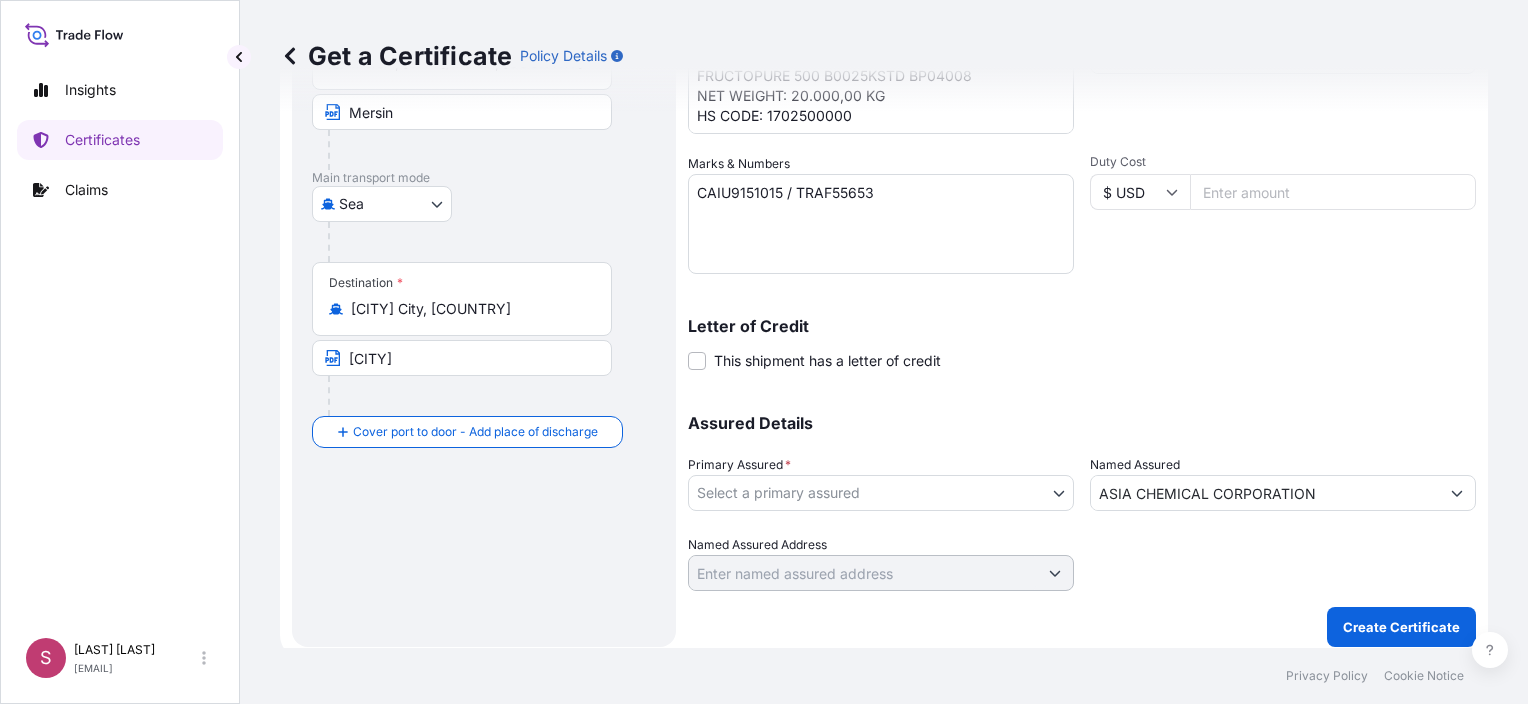 scroll, scrollTop: 420, scrollLeft: 0, axis: vertical 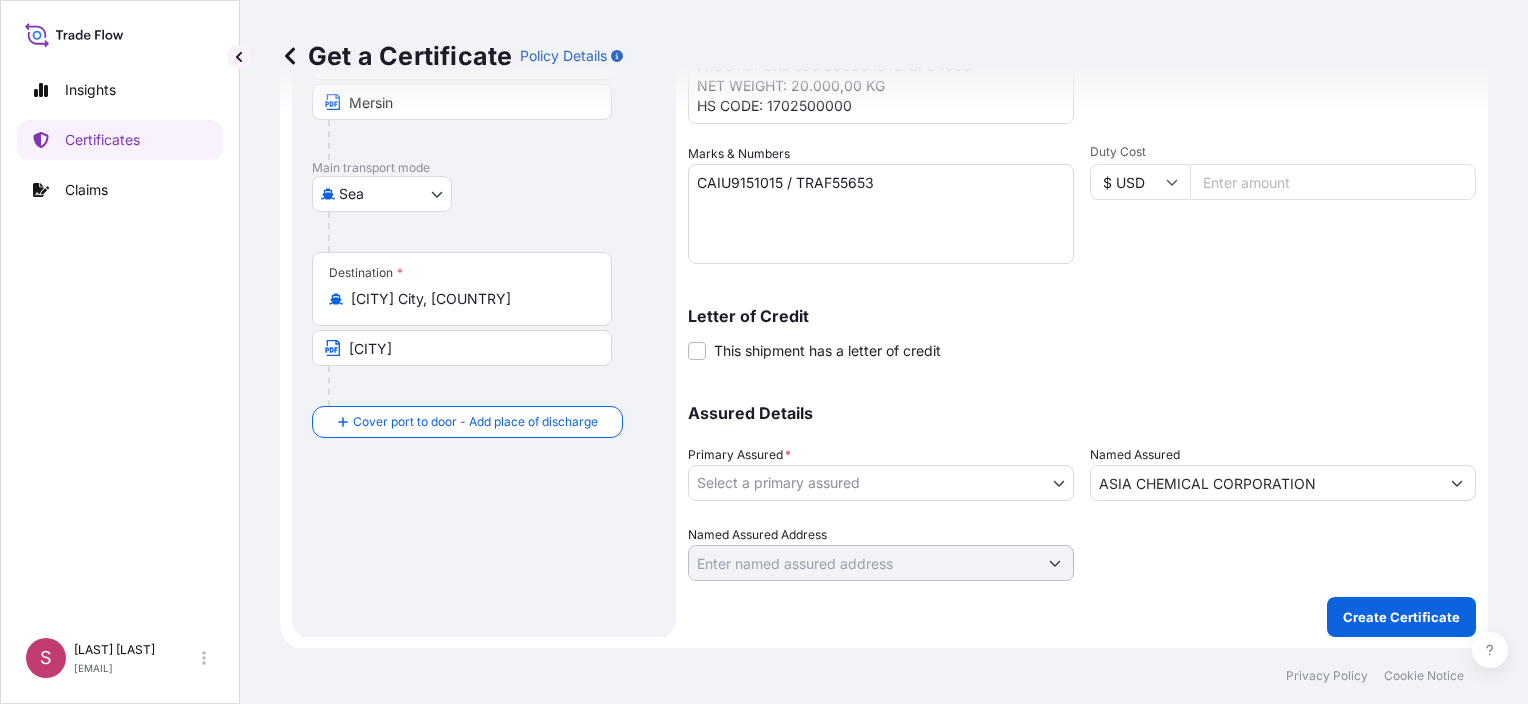 click on "Assured Details Primary Assured * Select a primary assured Tate & Lyle Americas LLC Tate & Lyle Asia Pacific Pte. Ltd. Named Assured ASIA CHEMICAL CORPORATION Named Assured Address" at bounding box center [1082, 481] 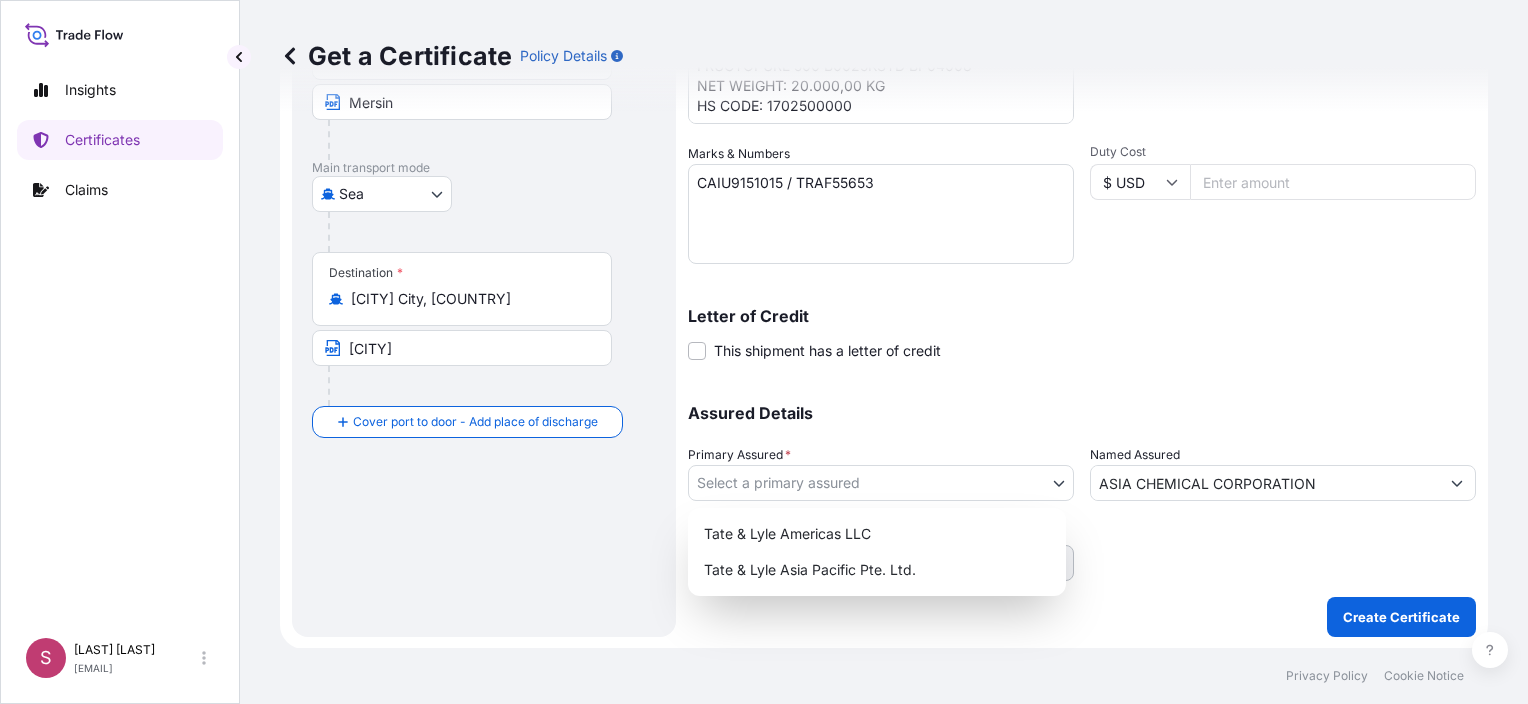 click on "Insights Certificates Claims S [LAST] Toh [EMAIL] Get a Certificate Policy Details Route Details Reset Route Details Place of loading [COUNTRY] [COUNTRY] Road / Inland Road / Inland Origin * Mersin, [CITY]/Mersin, [COUNTRY] Mersin Main transport mode Sea Air Road Sea Destination * Ho Chi Minh City, Vietnam Ho Chi Minh Cover port to door - Add place of discharge Road / Inland Road / Inland Place of Discharge Shipment Details Issue date * 13 / 07 / [YEAR] Date of Departure * 13 / 07 / [YEAR] Date of Arrival dd / mm / yyyy Commodity Per Policy Packing Category Commercial Invoice Value    * $ USD 22400 CIF Markup % 10 Reference INV 91819558, PO 25052646 Description of Cargo * 20 PALLETS IN TOTAL
1X40HC CONTAINER(S) SAID TO
CONTAIN:
PO#25052646
800 BAGS OF EACH 25 KGS NET ON
20 PALLETS
FRUCTOPURE 500 B0025KSTD BP04008
NET WEIGHT: 20.000,00 KG
HS CODE: 1702500000 Vessel Name YM WONDROUS 047E Marks & Numbers CAIU9151015 / TRAF55653 Duty Cost   $ USD Letter of Credit Letter of credit * *
0" at bounding box center (764, 352) 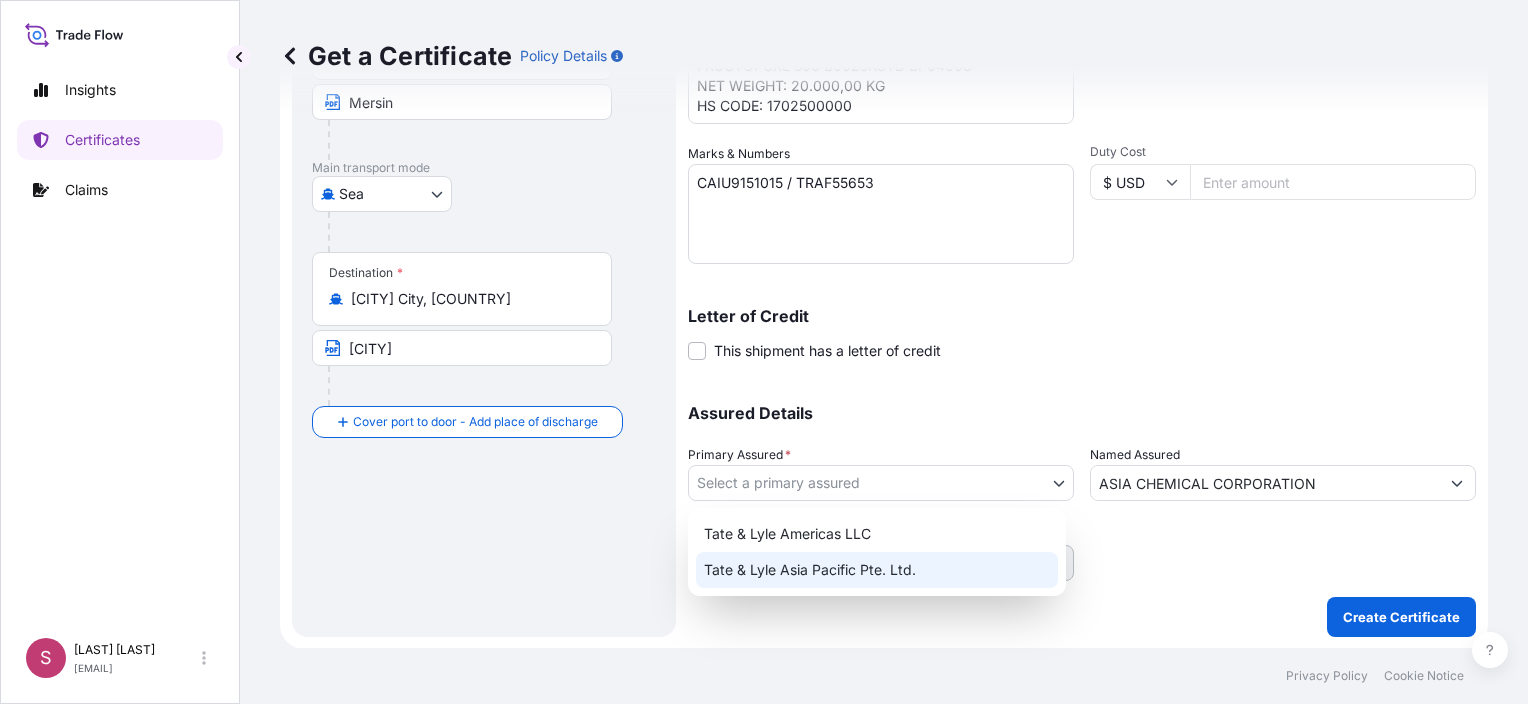 click on "Tate & Lyle Asia Pacific Pte. Ltd." at bounding box center [877, 570] 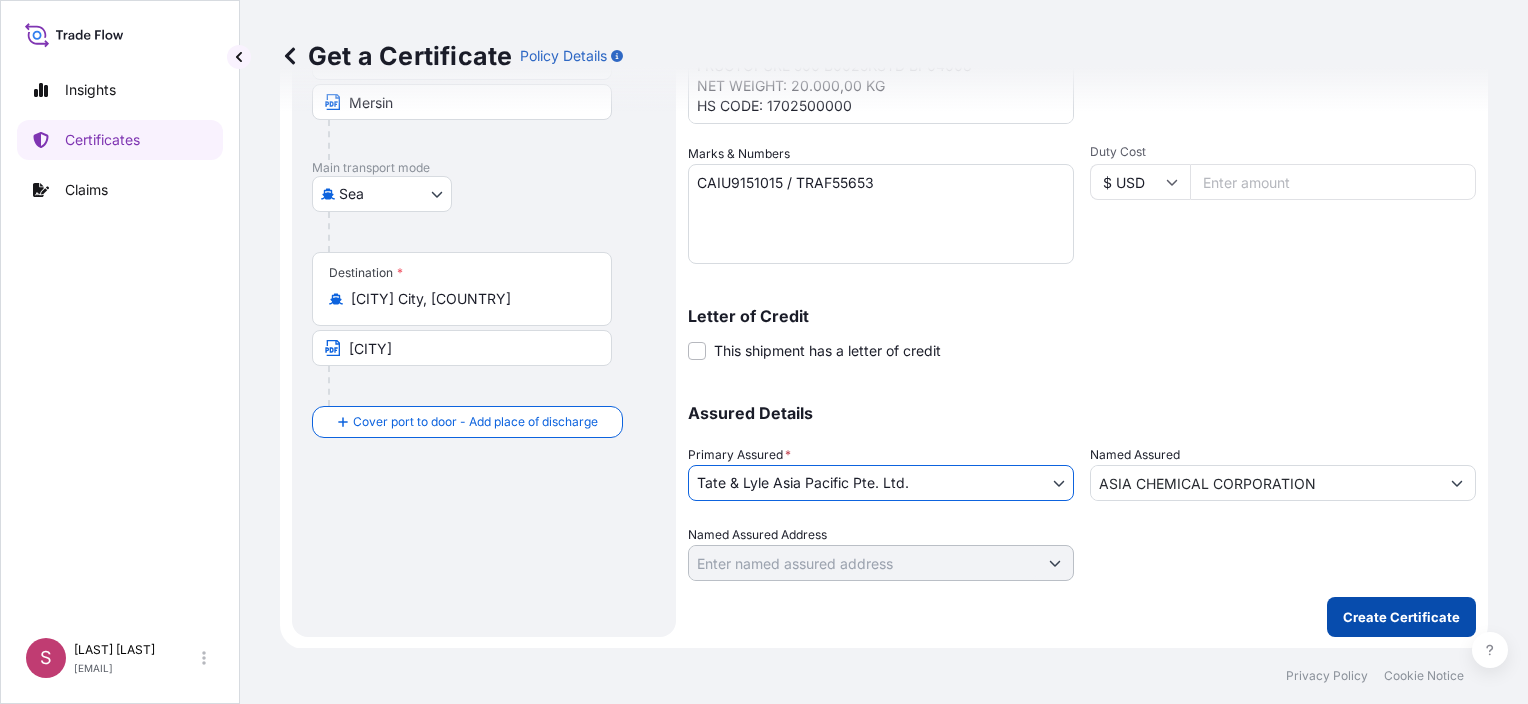 click on "Create Certificate" at bounding box center [1401, 617] 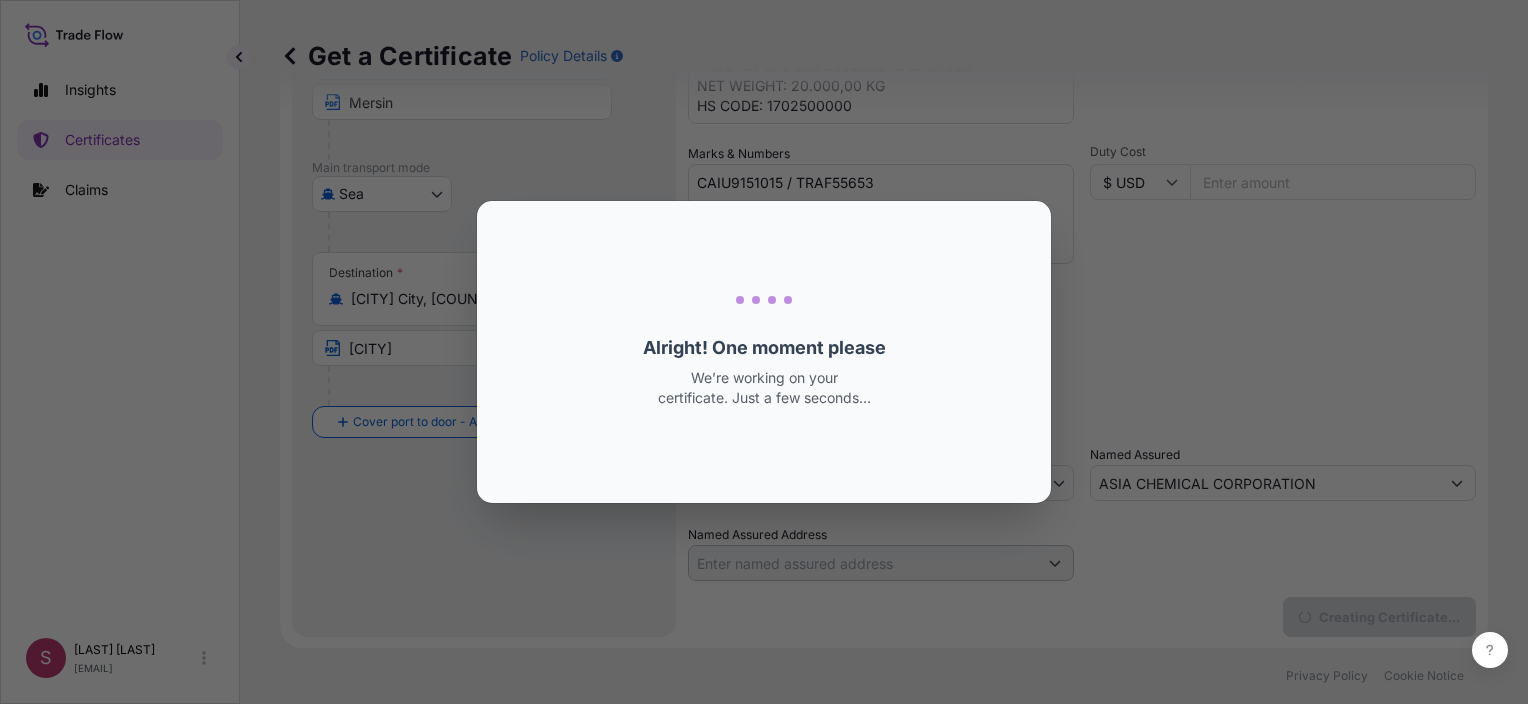 scroll, scrollTop: 0, scrollLeft: 0, axis: both 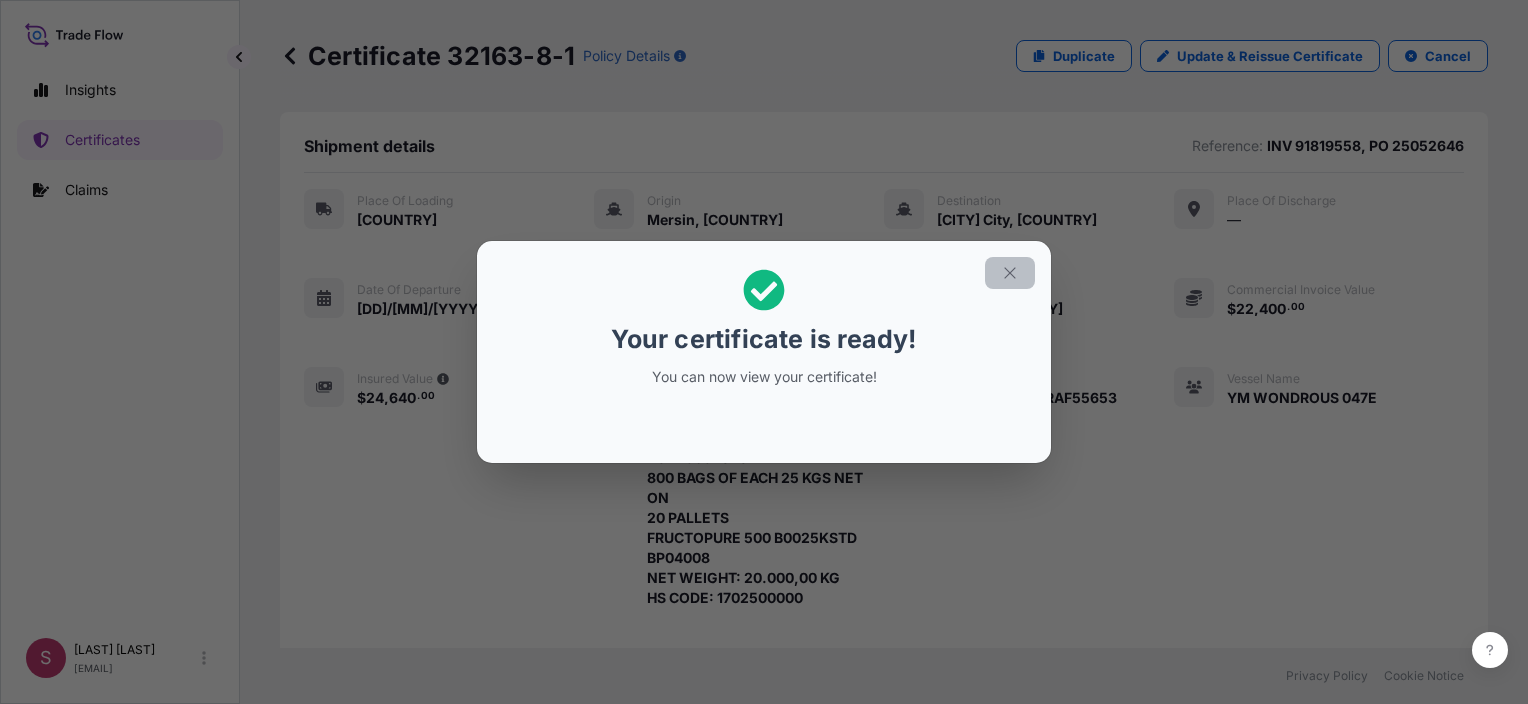 click at bounding box center (1010, 273) 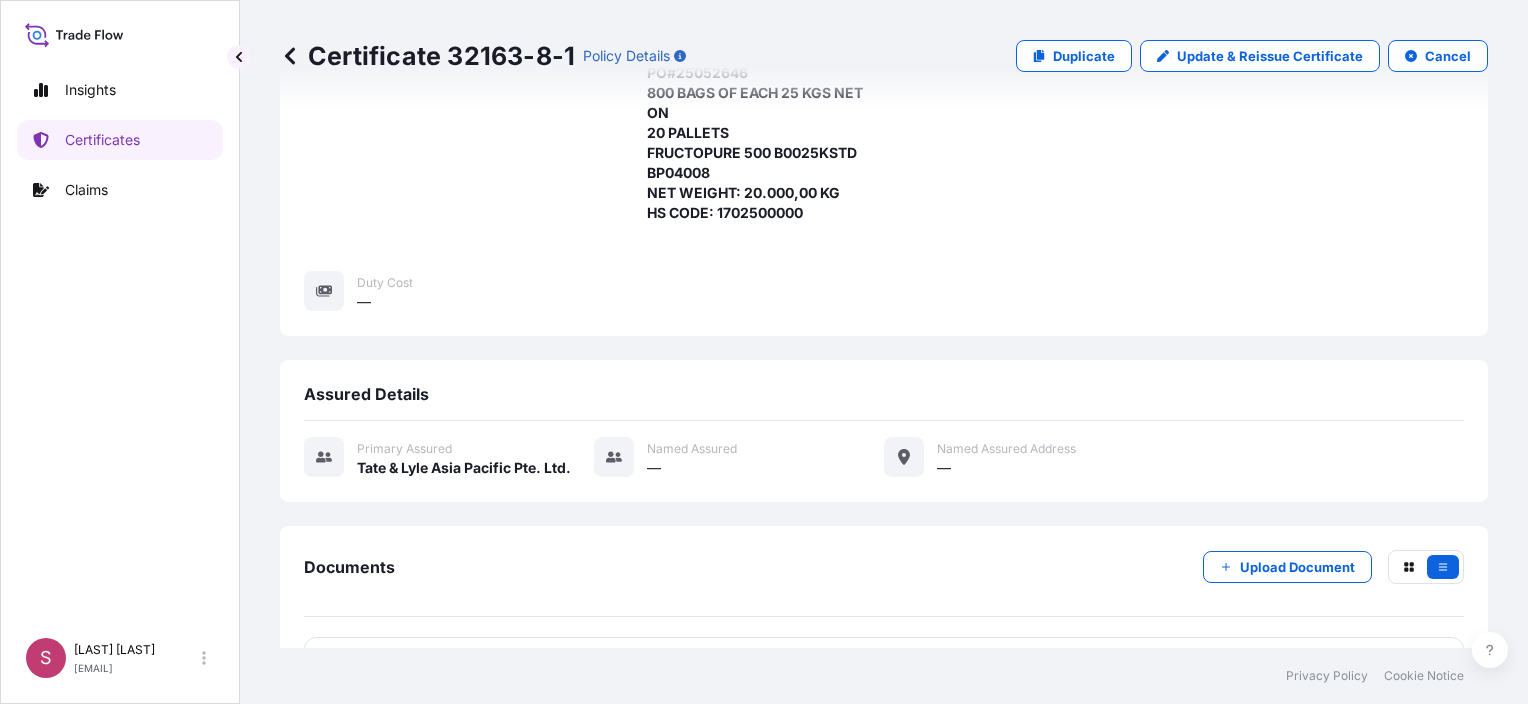 scroll, scrollTop: 568, scrollLeft: 0, axis: vertical 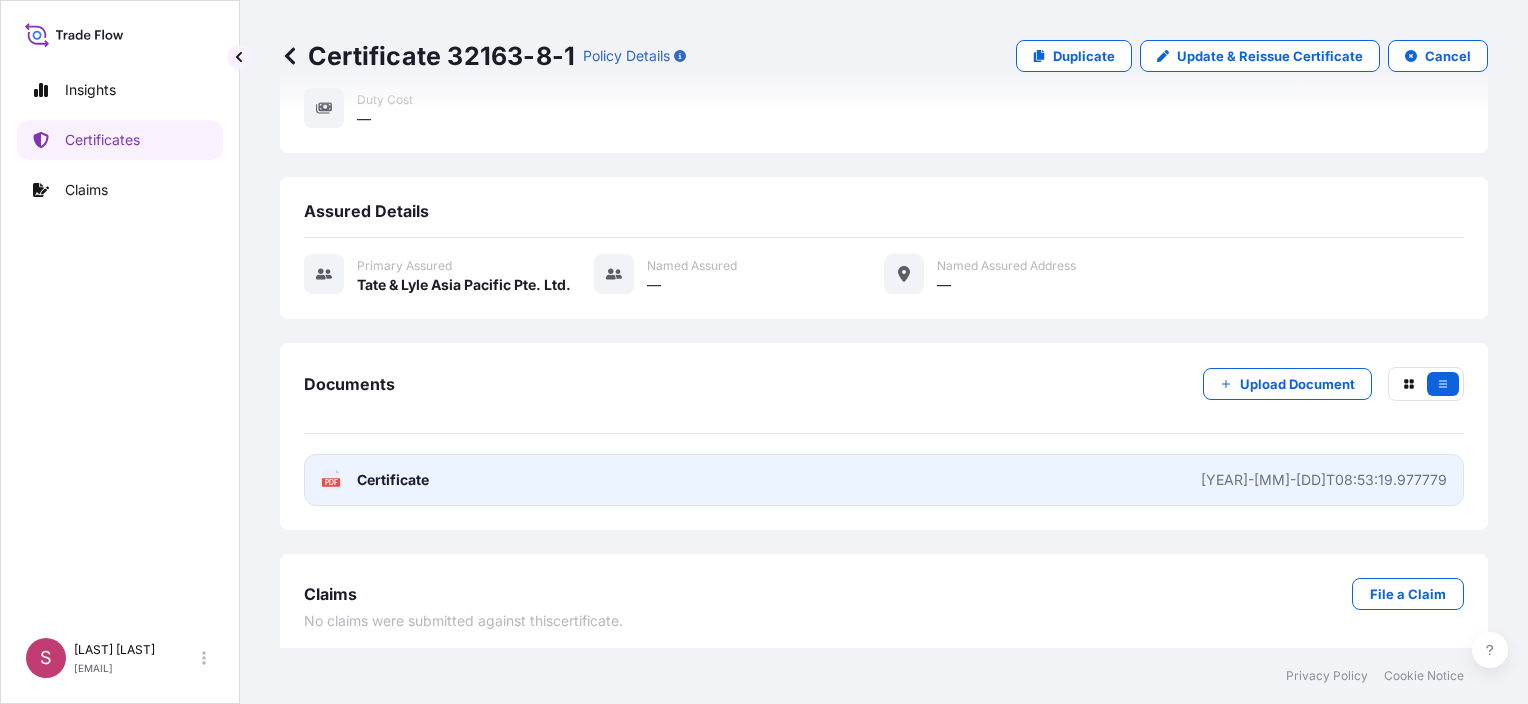 click on "[YEAR]-[MM]-[DD]T08:53:19.977779" at bounding box center (1324, 480) 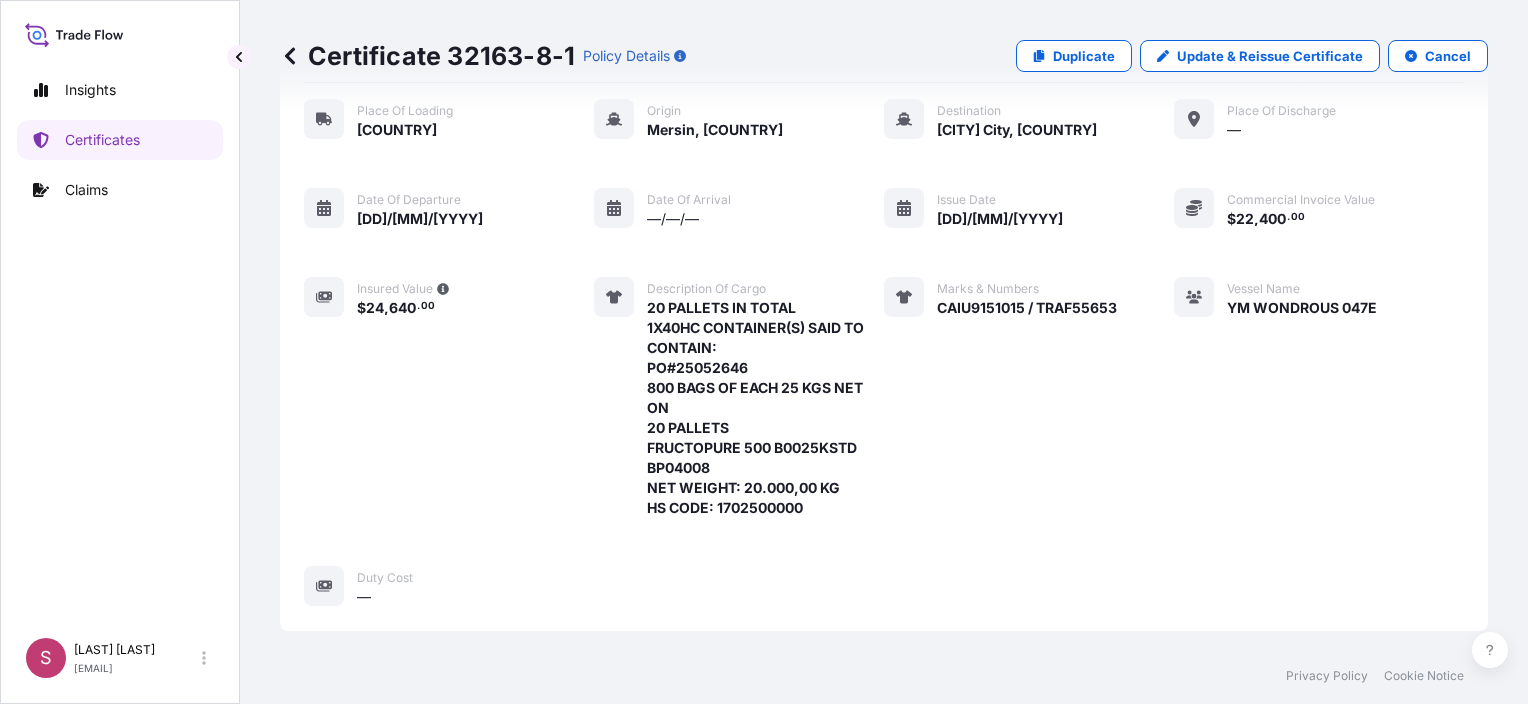 scroll, scrollTop: 0, scrollLeft: 0, axis: both 